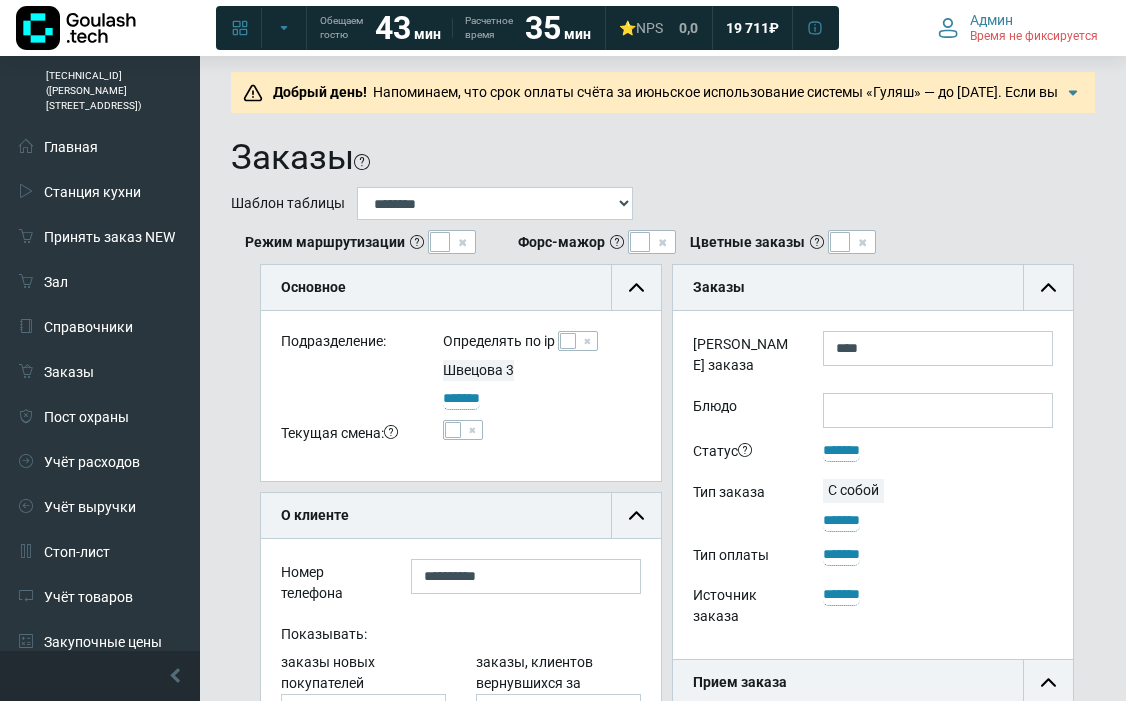 scroll, scrollTop: 0, scrollLeft: 0, axis: both 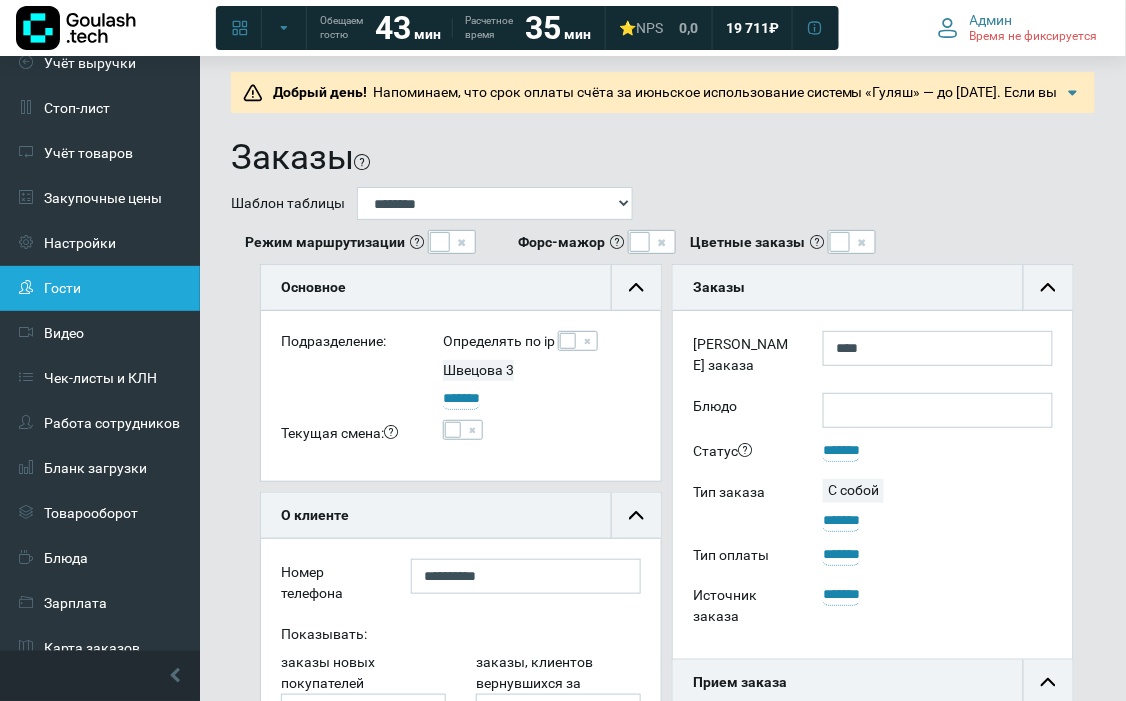 click on "Гости" at bounding box center (100, 288) 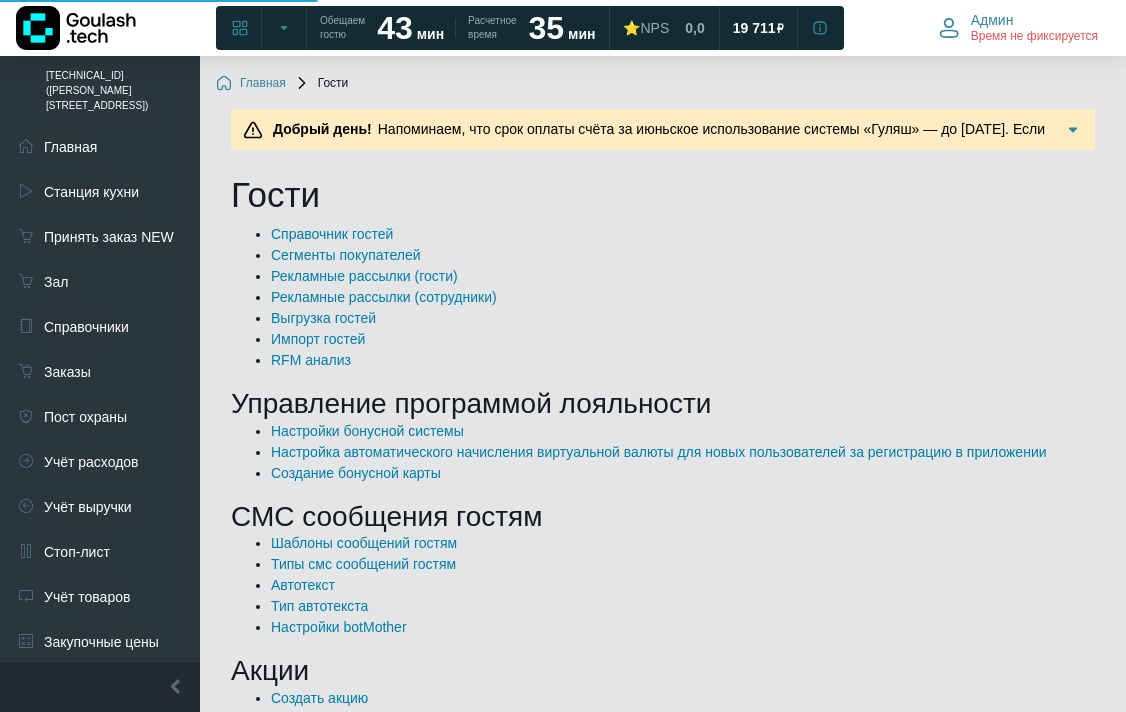 scroll, scrollTop: 0, scrollLeft: 0, axis: both 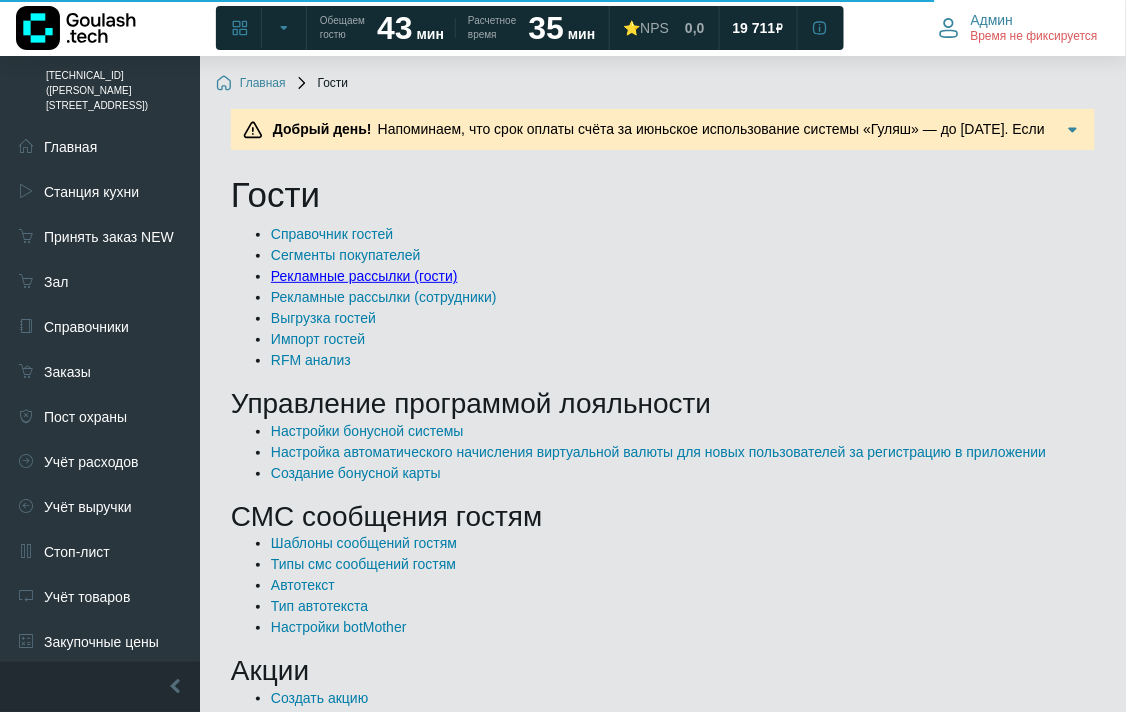 click on "Рекламные рассылки (гости)" at bounding box center [364, 276] 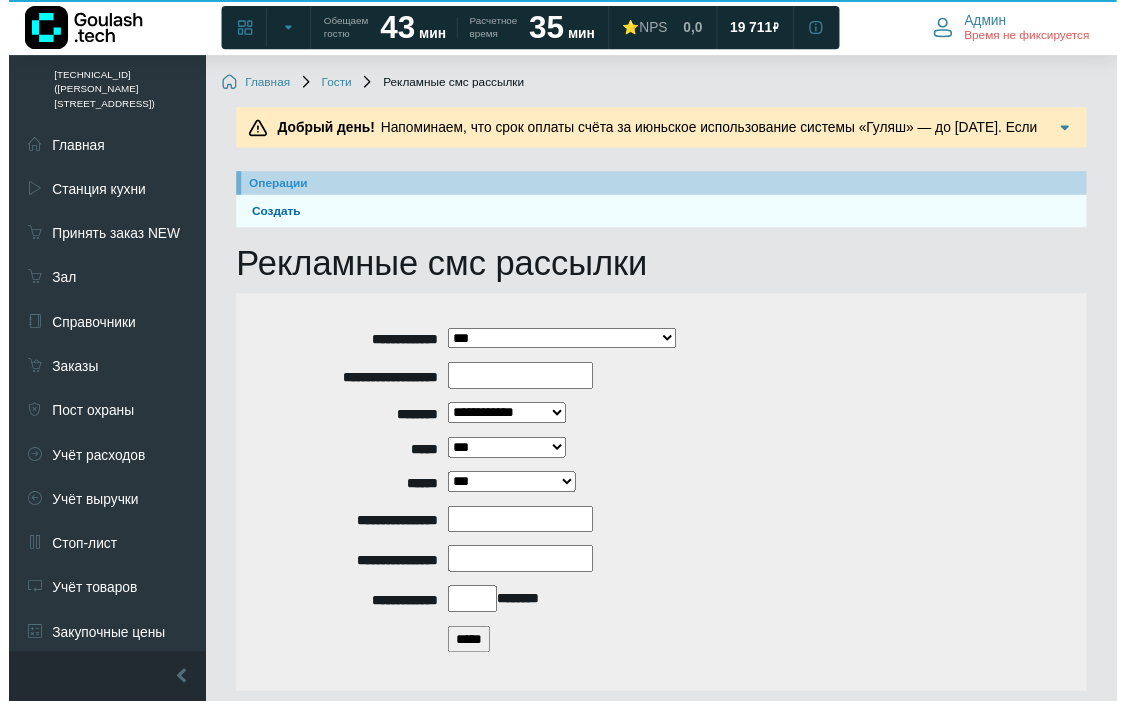 scroll, scrollTop: 222, scrollLeft: 0, axis: vertical 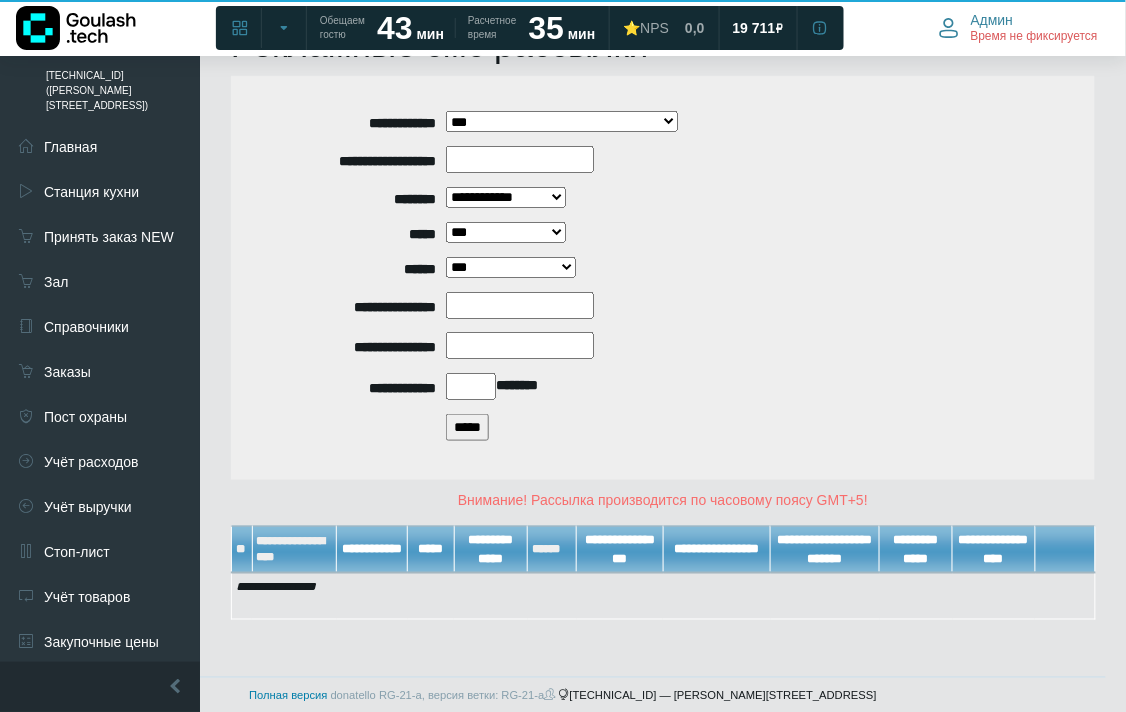 click on "*****" at bounding box center (467, 427) 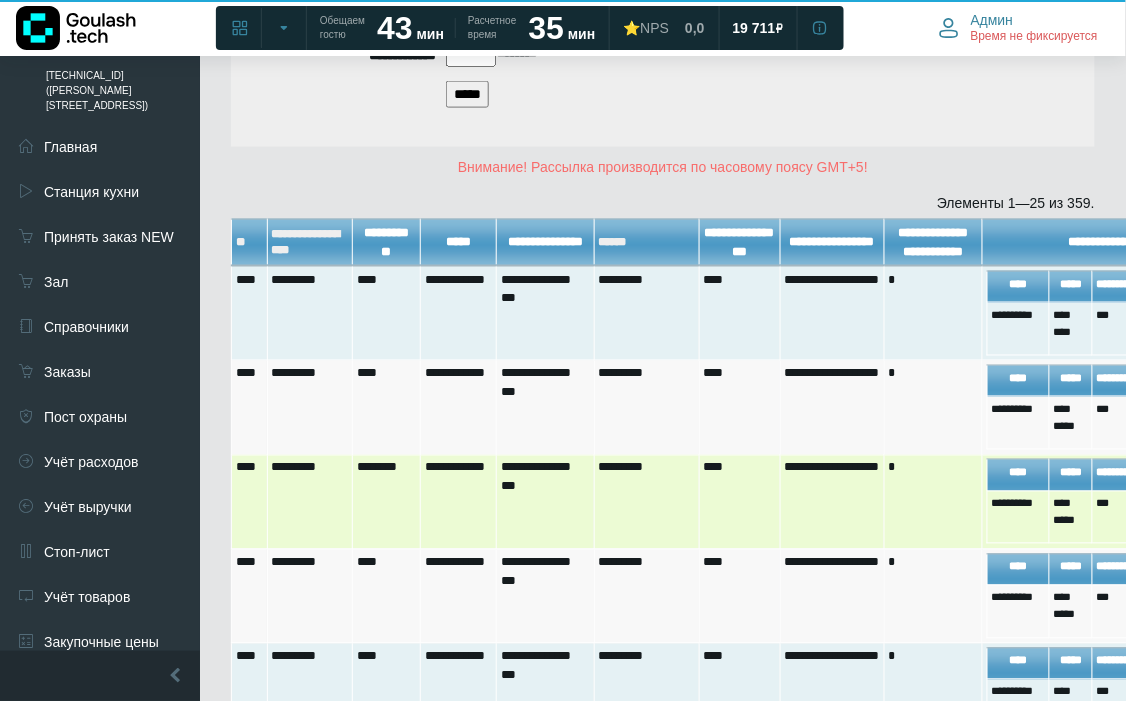 scroll, scrollTop: 444, scrollLeft: 0, axis: vertical 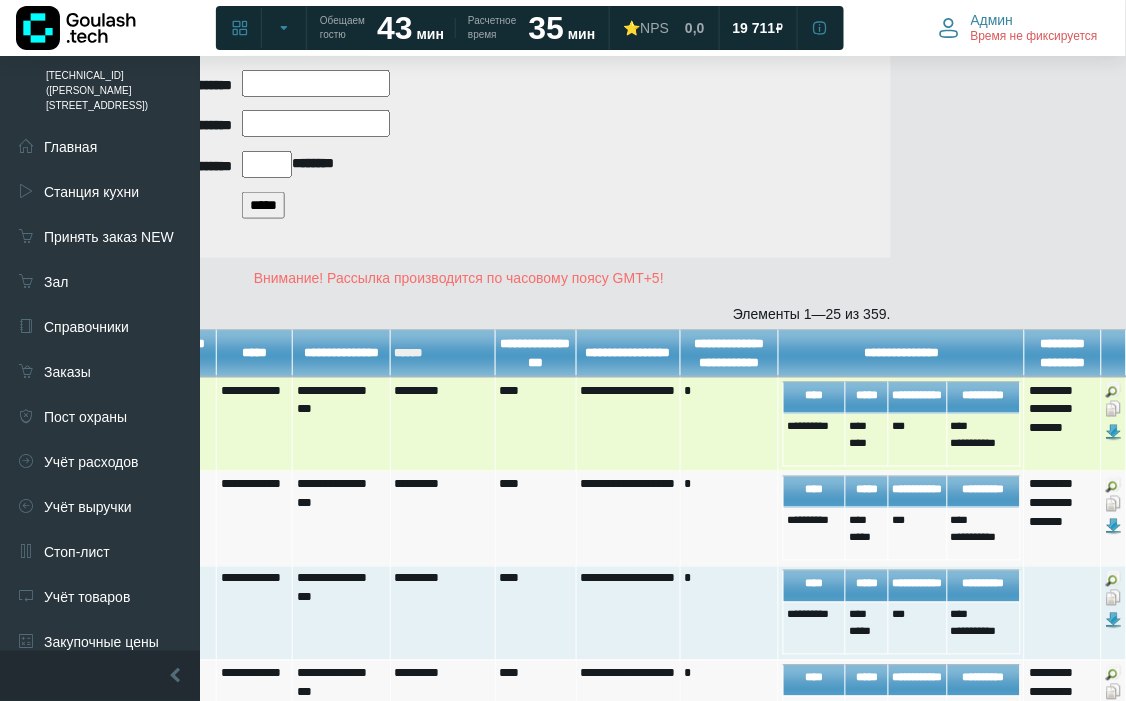click at bounding box center [1114, 409] 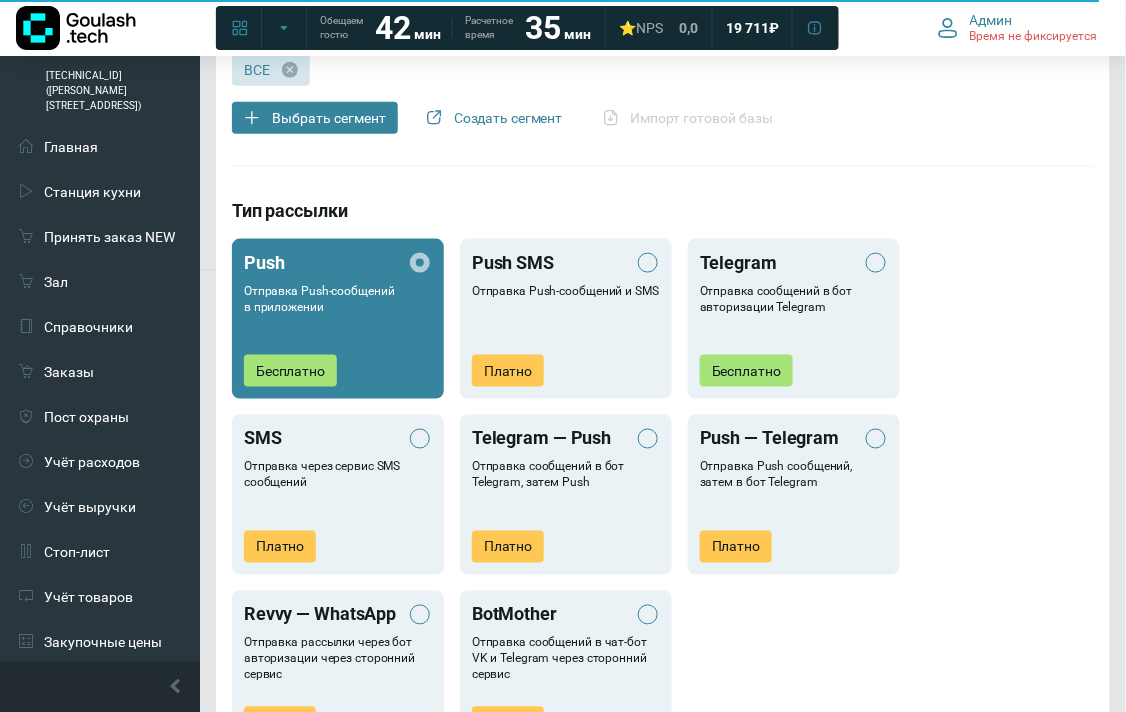 scroll, scrollTop: 888, scrollLeft: 0, axis: vertical 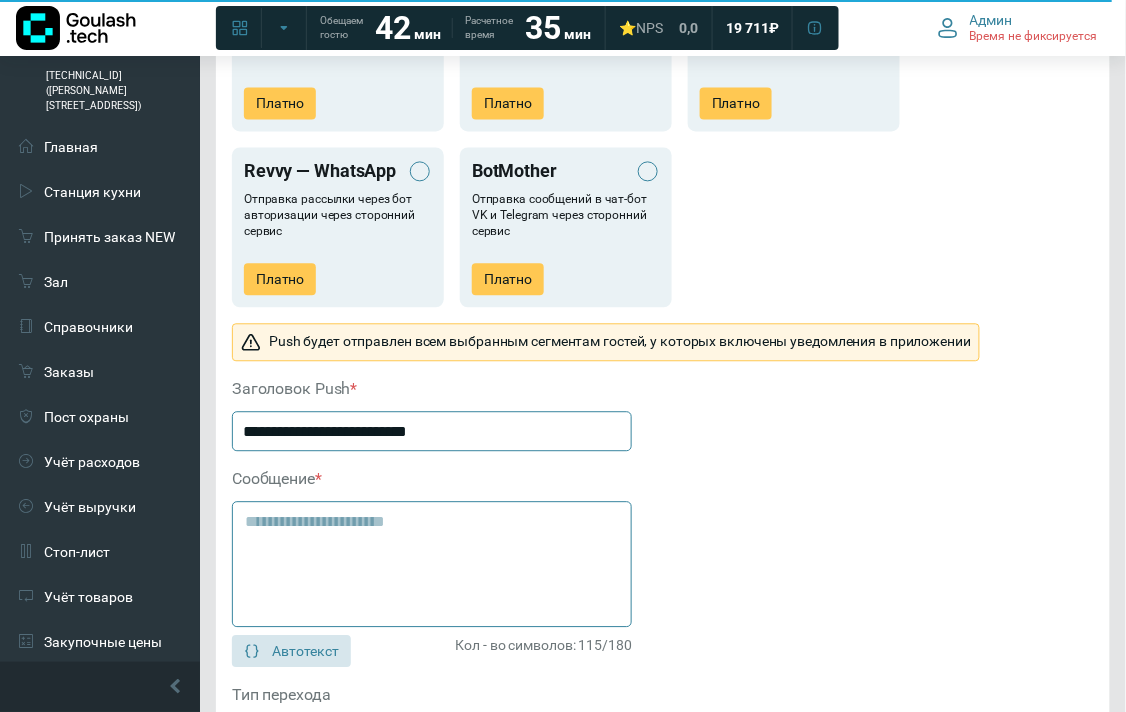 drag, startPoint x: 427, startPoint y: 431, endPoint x: 214, endPoint y: 425, distance: 213.08449 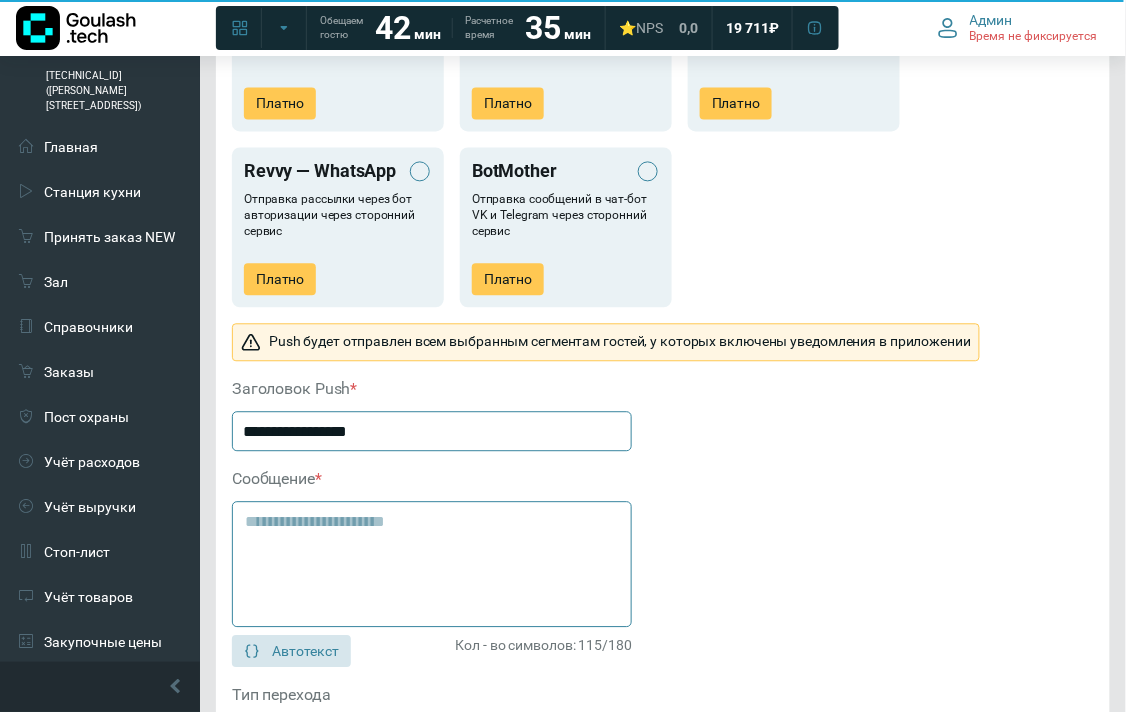 type on "**********" 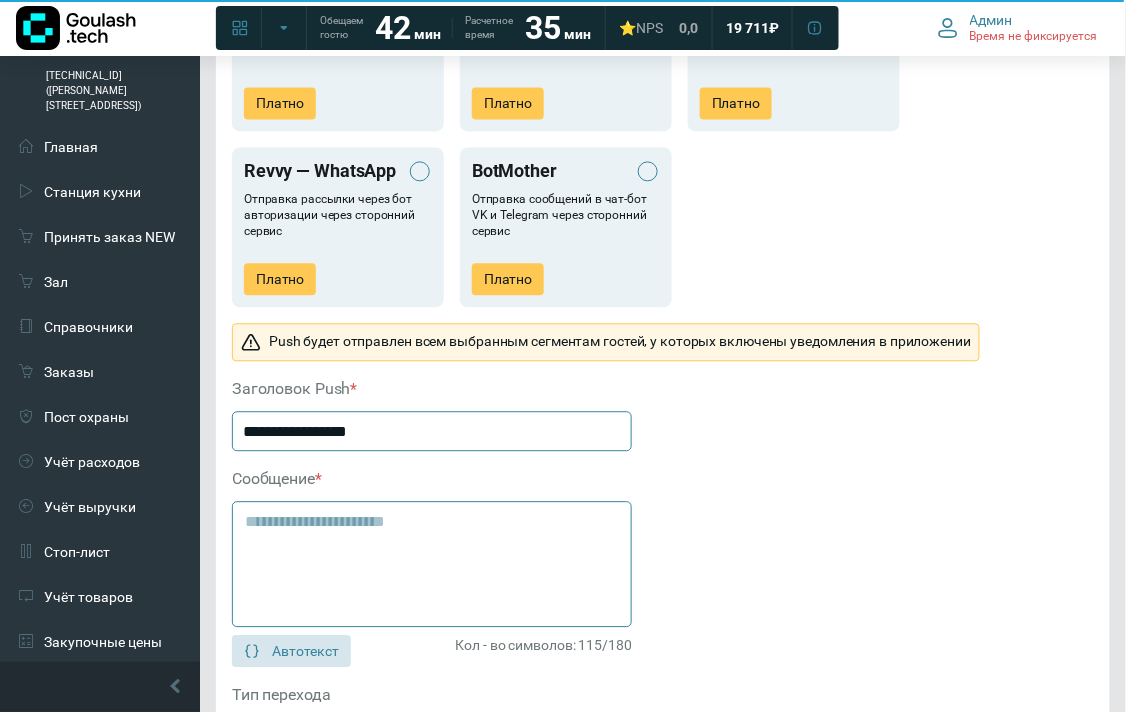 drag, startPoint x: 365, startPoint y: 522, endPoint x: 227, endPoint y: 518, distance: 138.05795 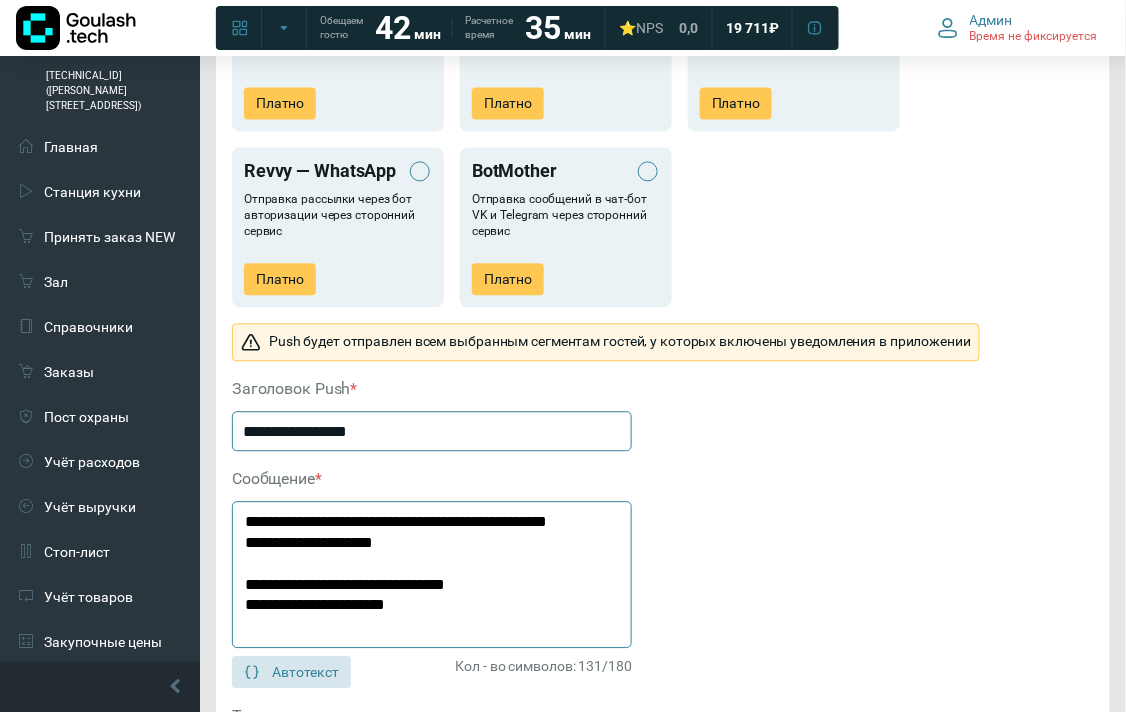click on "**********" 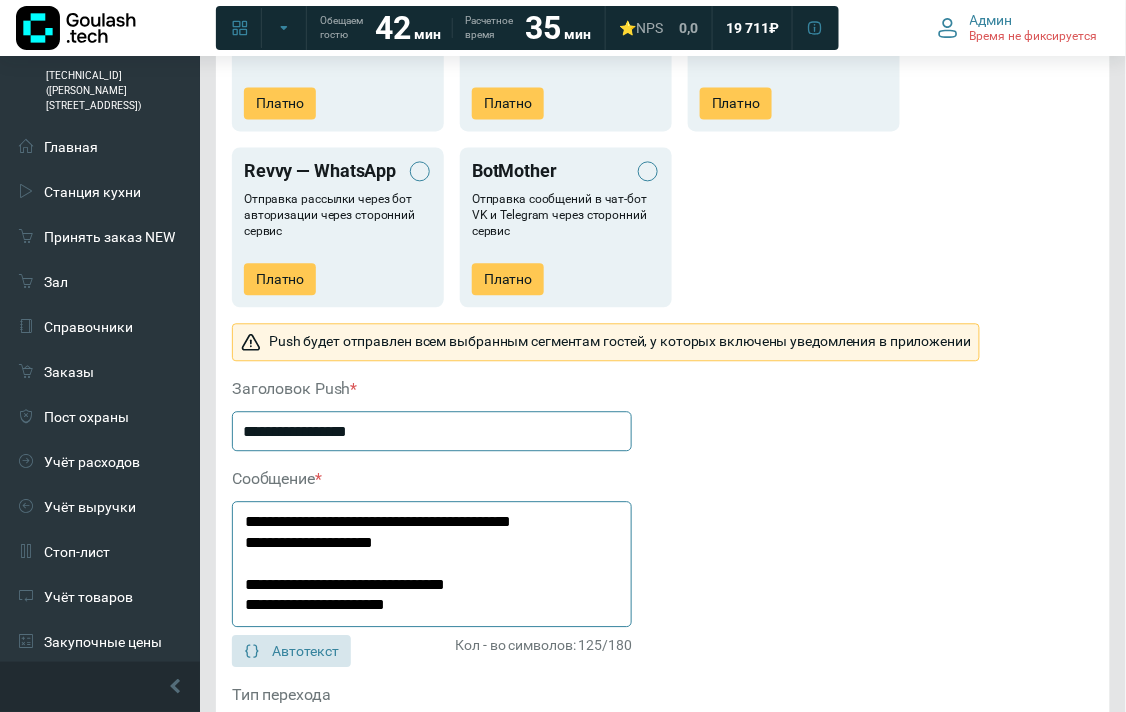 drag, startPoint x: 593, startPoint y: 510, endPoint x: 584, endPoint y: 515, distance: 10.29563 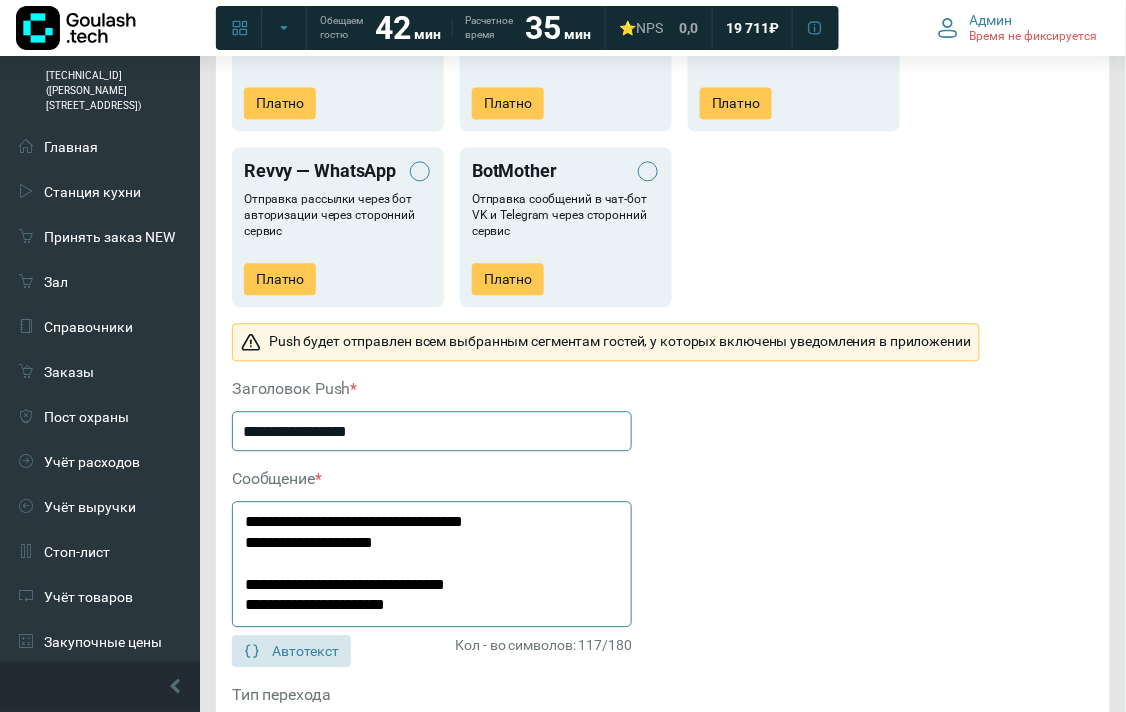 click on "**********" 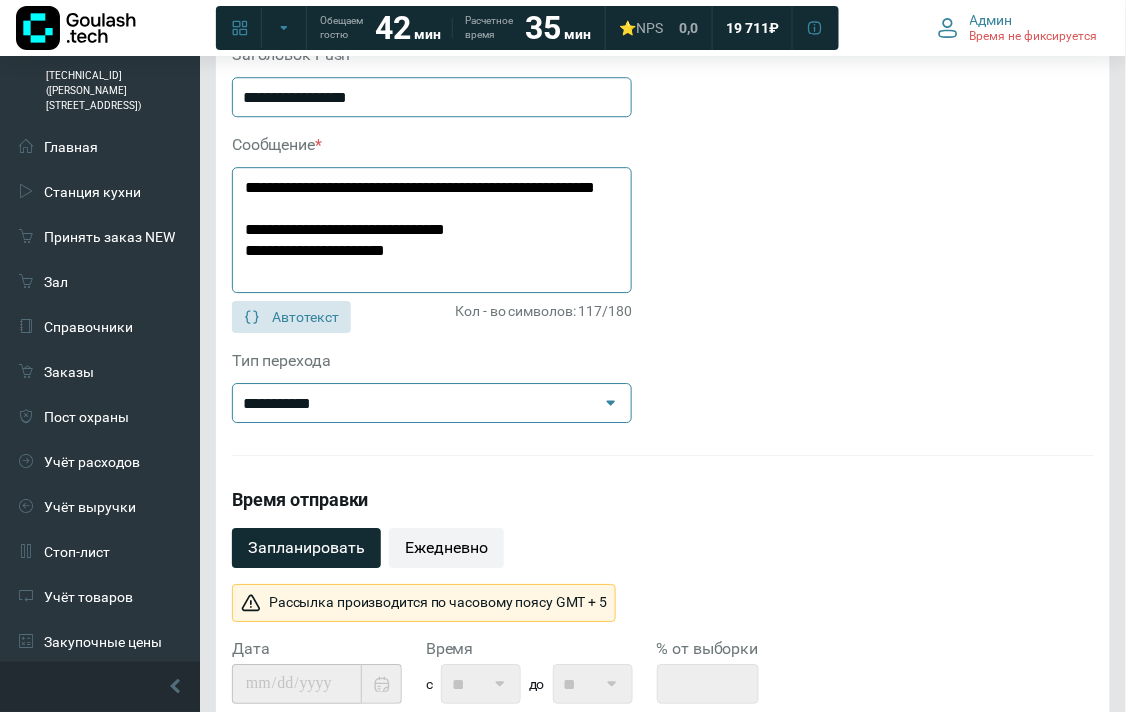scroll, scrollTop: 1333, scrollLeft: 0, axis: vertical 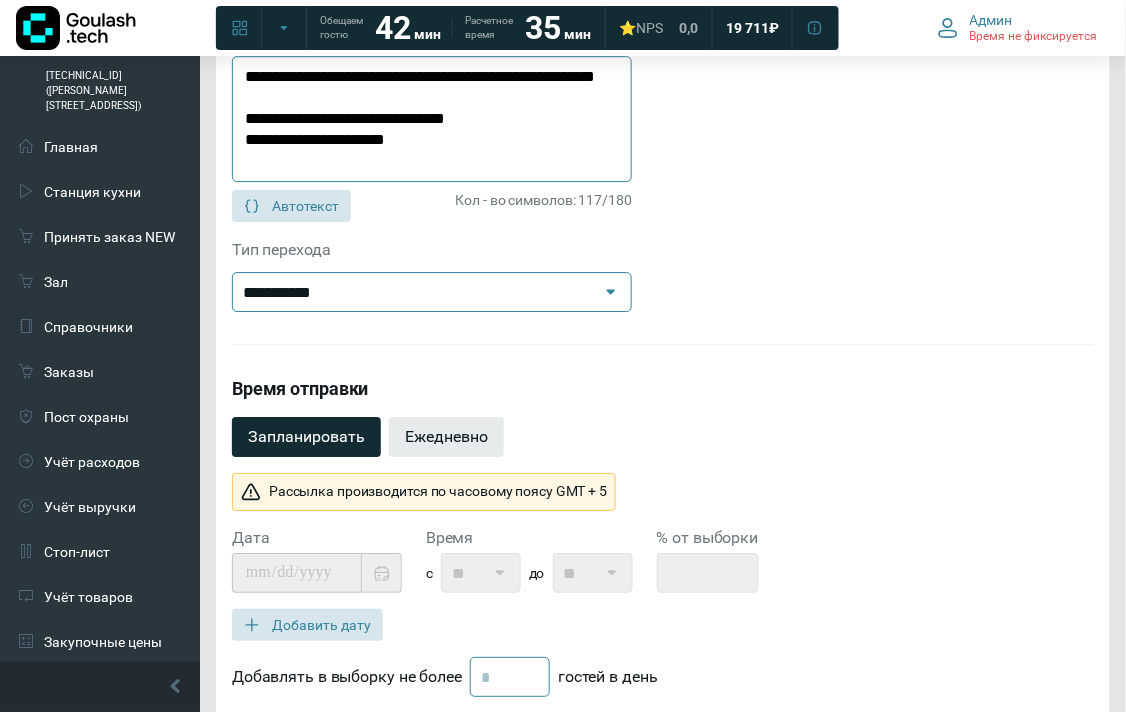 type on "**********" 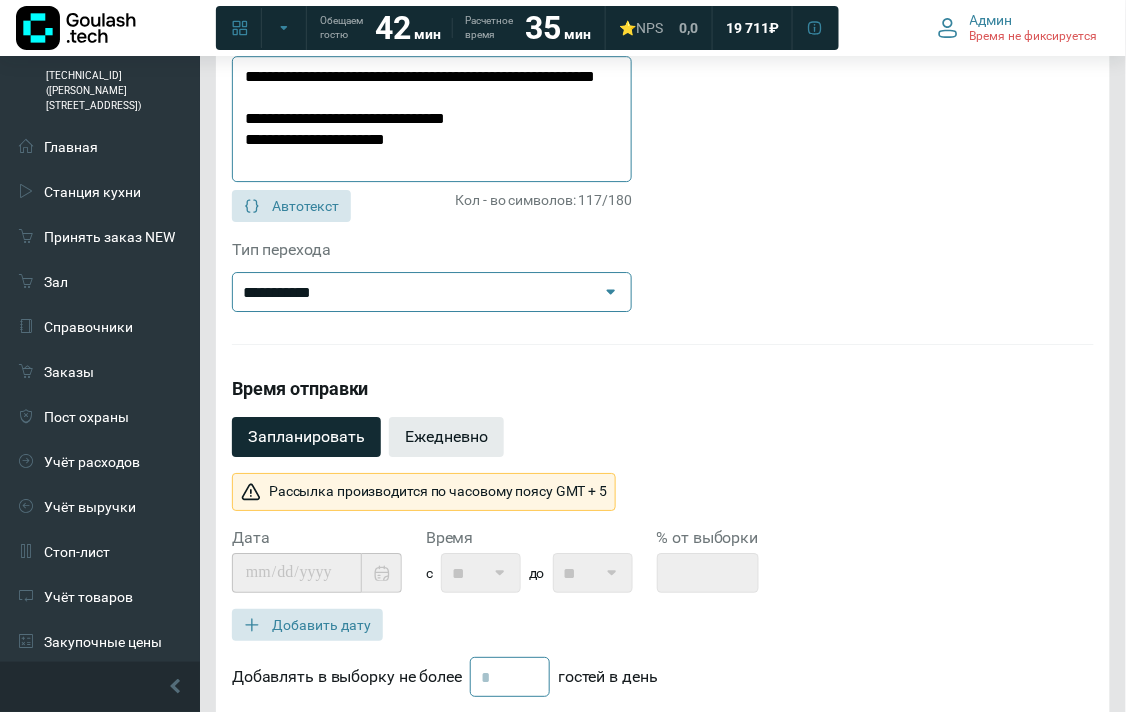 click on "Ежедневно" at bounding box center [446, 437] 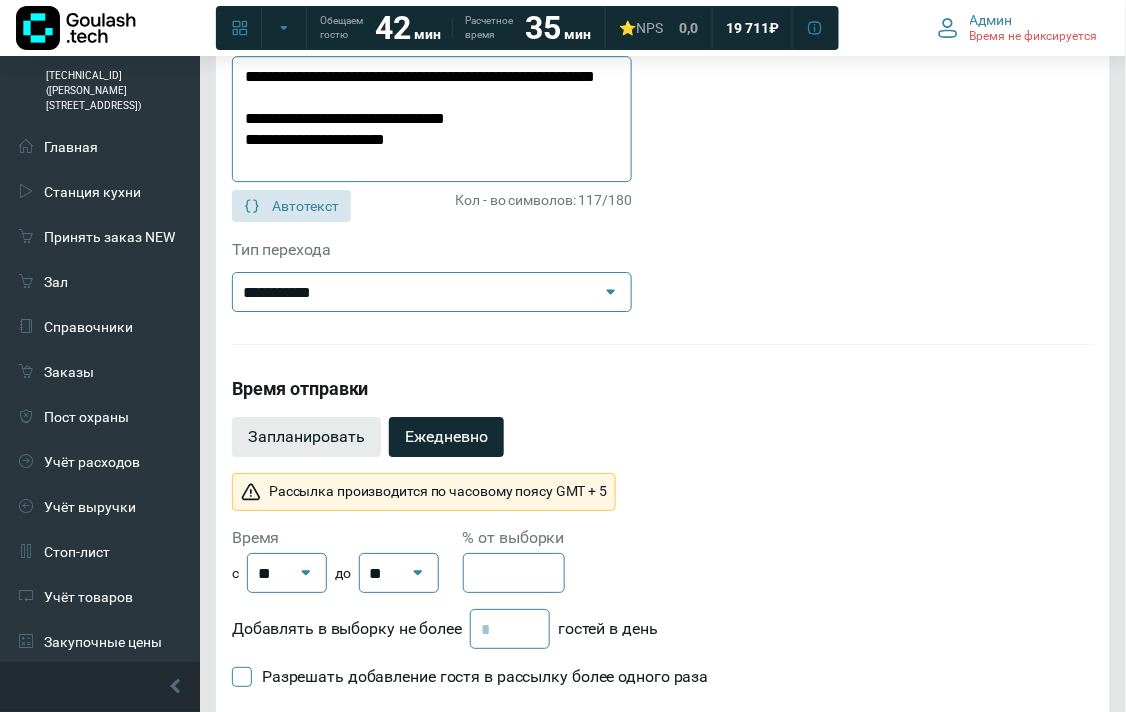 click on "Запланировать" at bounding box center [306, 437] 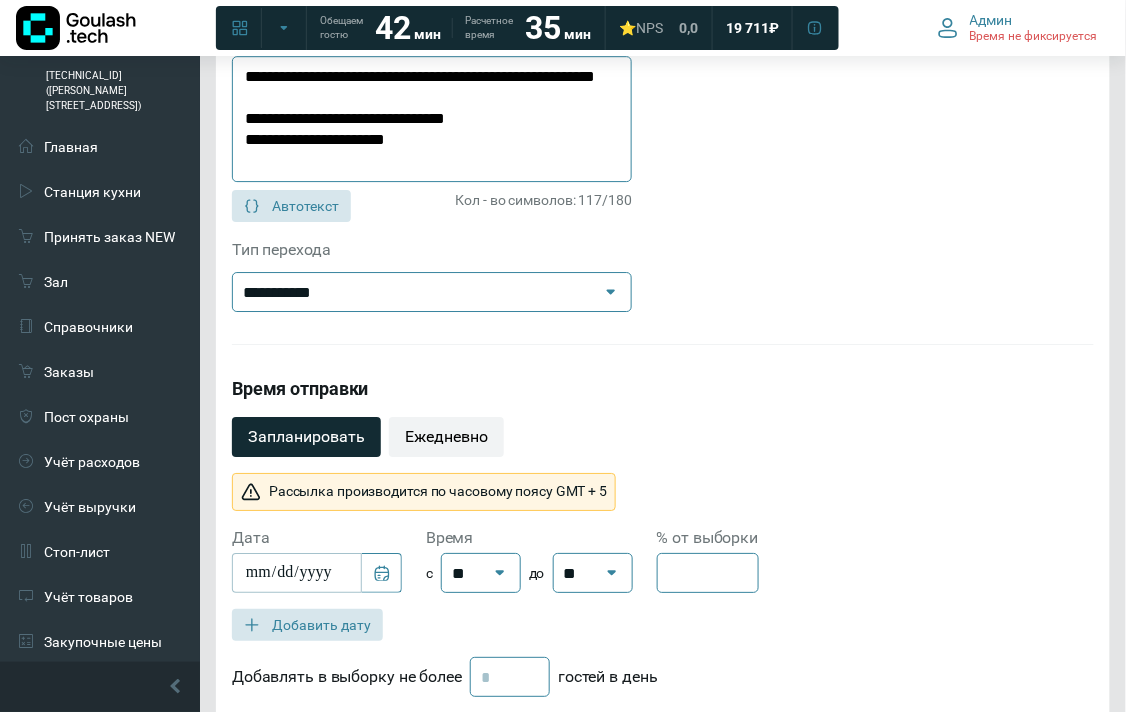 scroll, scrollTop: 1666, scrollLeft: 0, axis: vertical 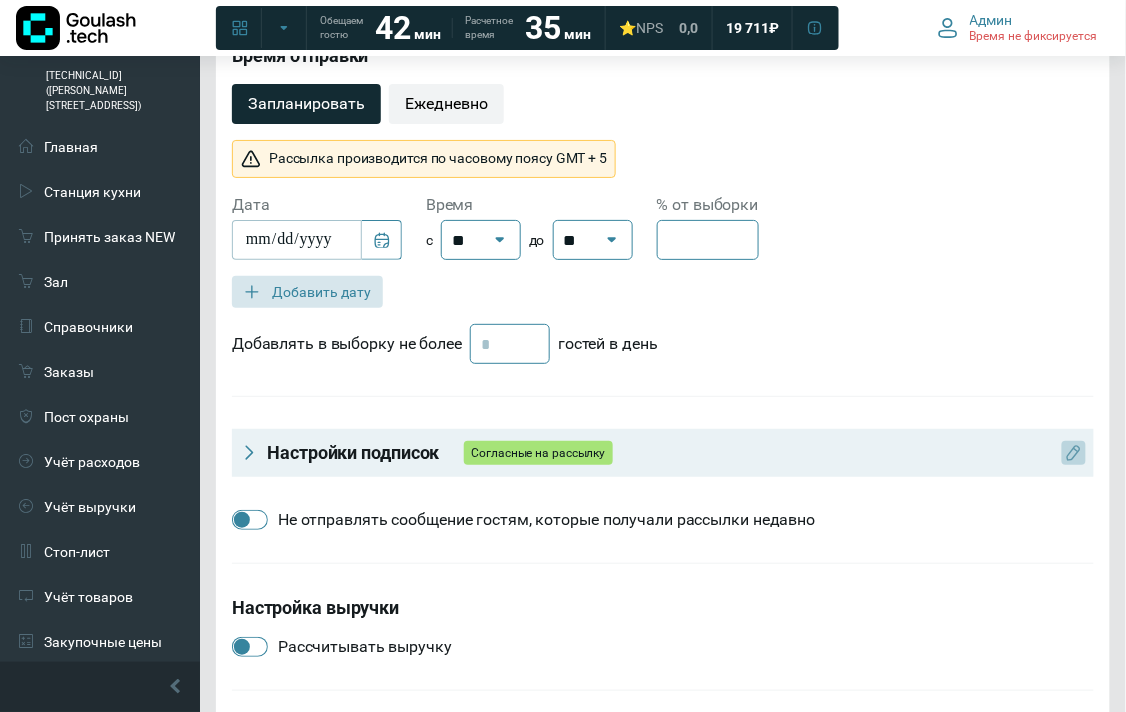 click 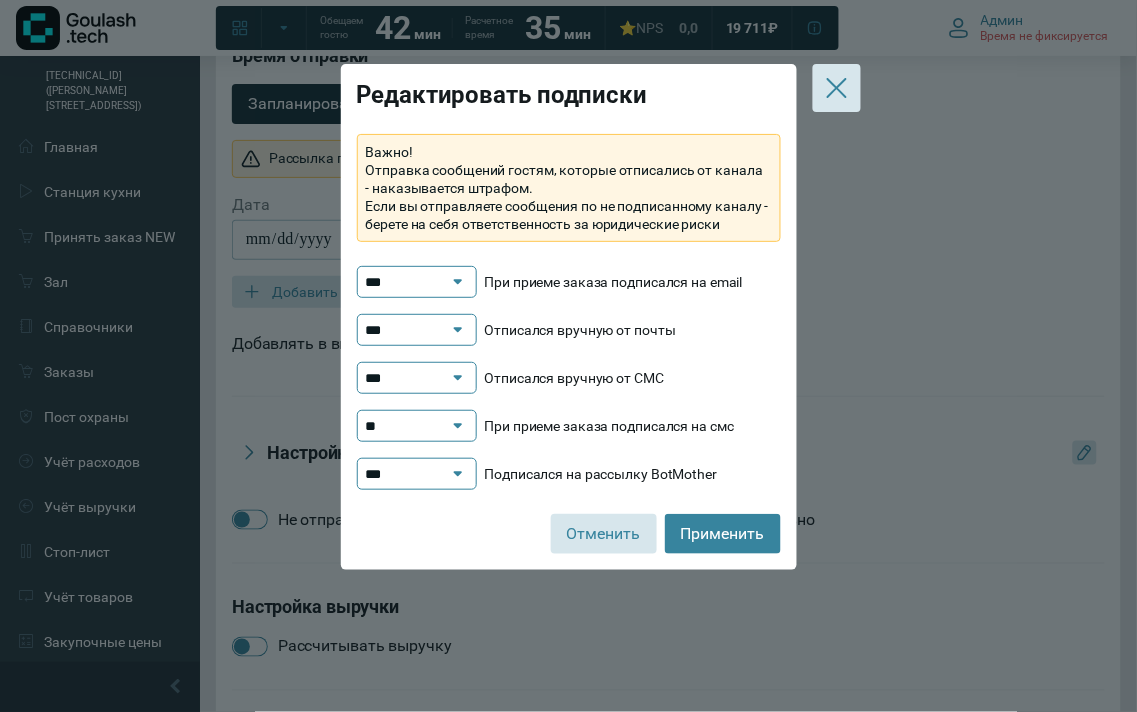 click on "*** ––– Да Нет  Отписался вручную от СМС" at bounding box center (569, 378) 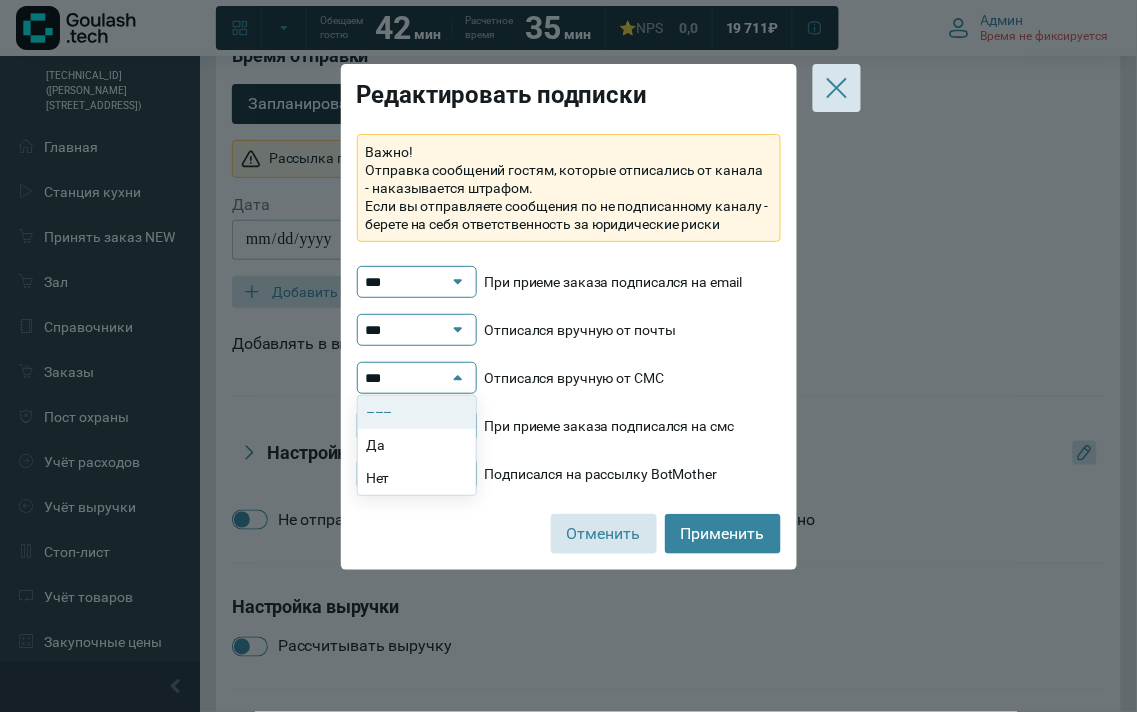 click on "–––" 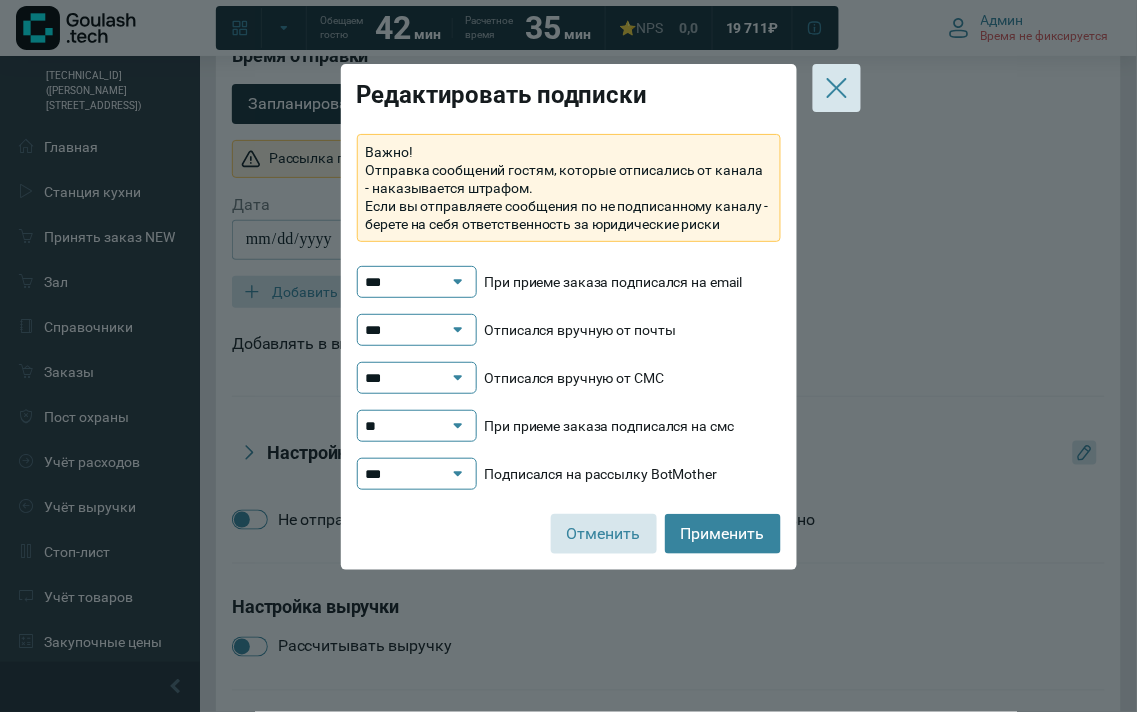click on "**" at bounding box center (407, 426) 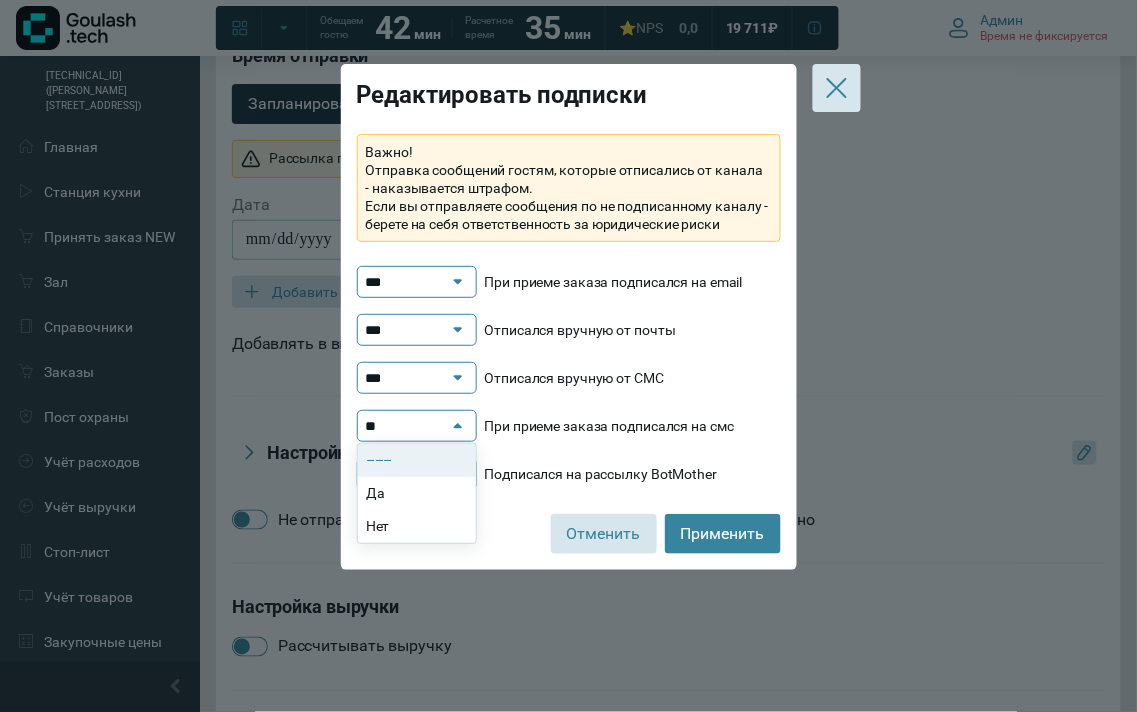 click on "–––" 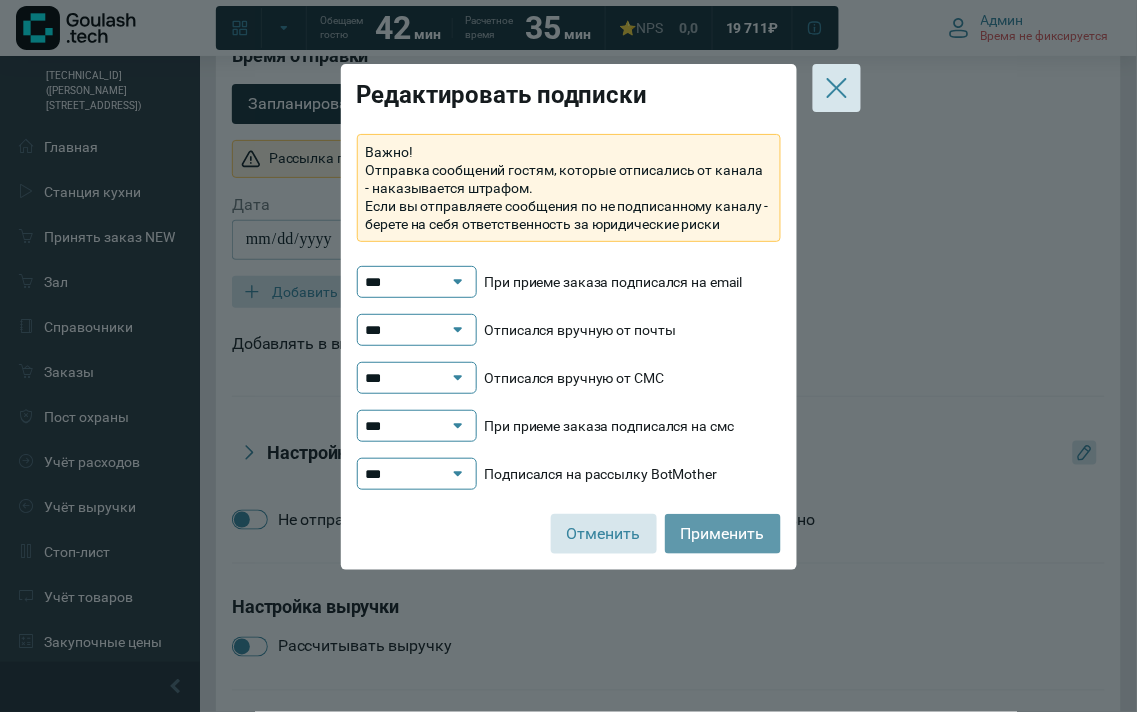 click on "Применить" at bounding box center [723, 534] 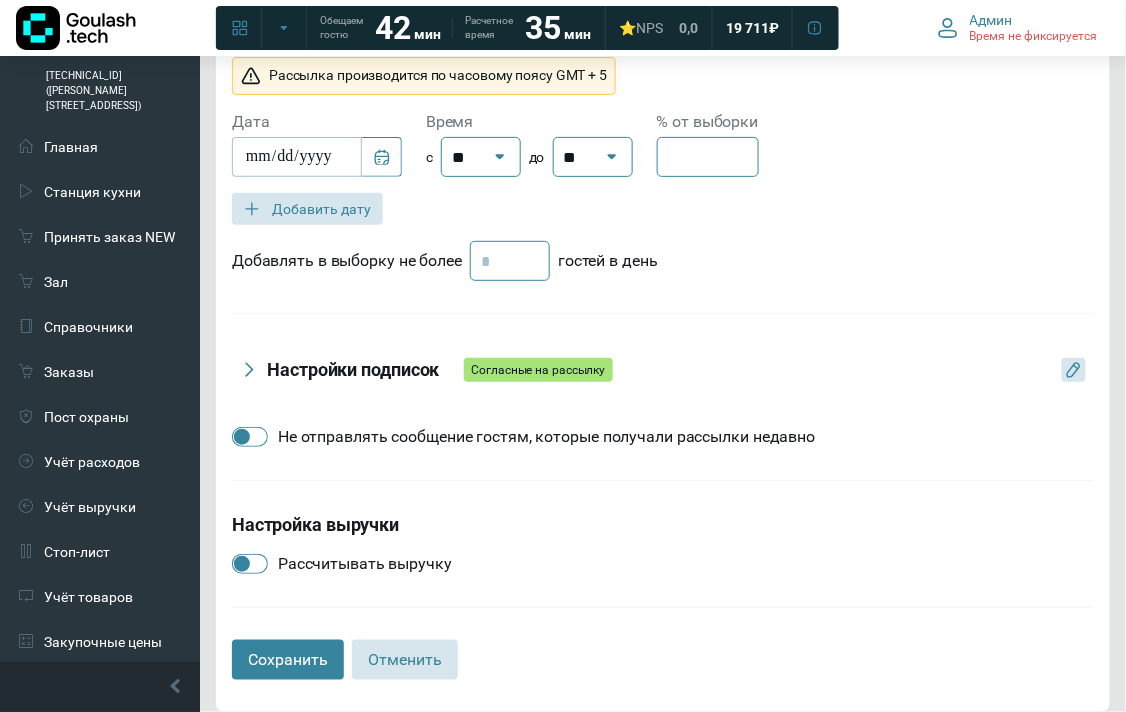 scroll, scrollTop: 1530, scrollLeft: 0, axis: vertical 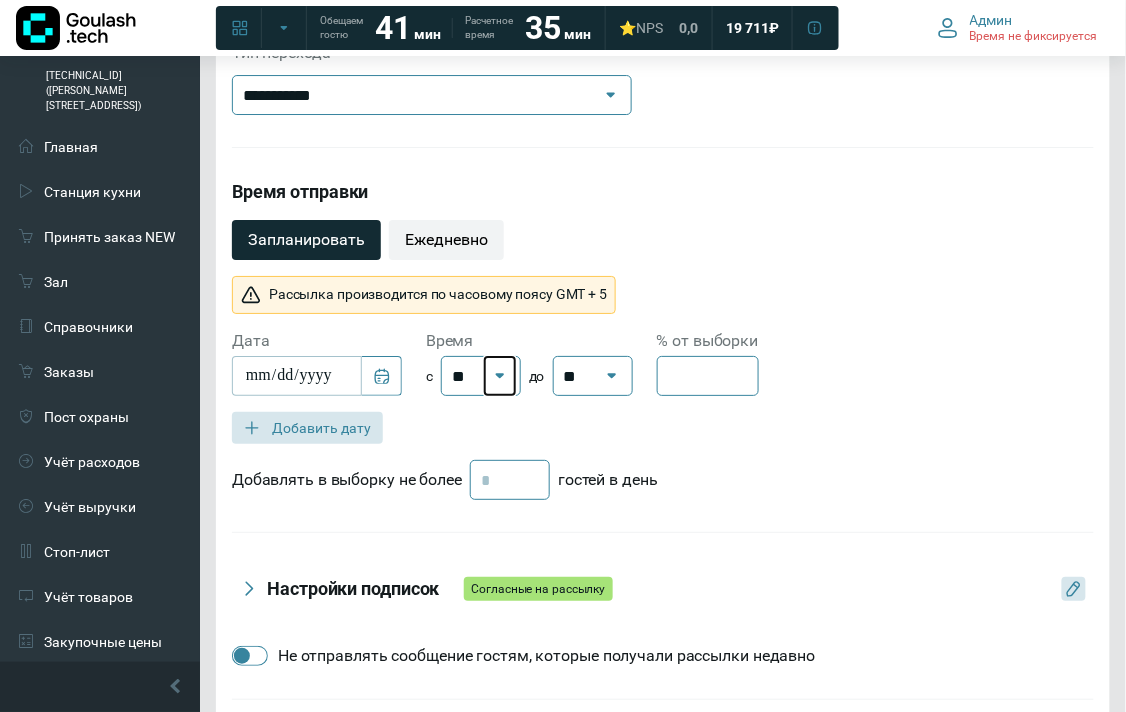 click 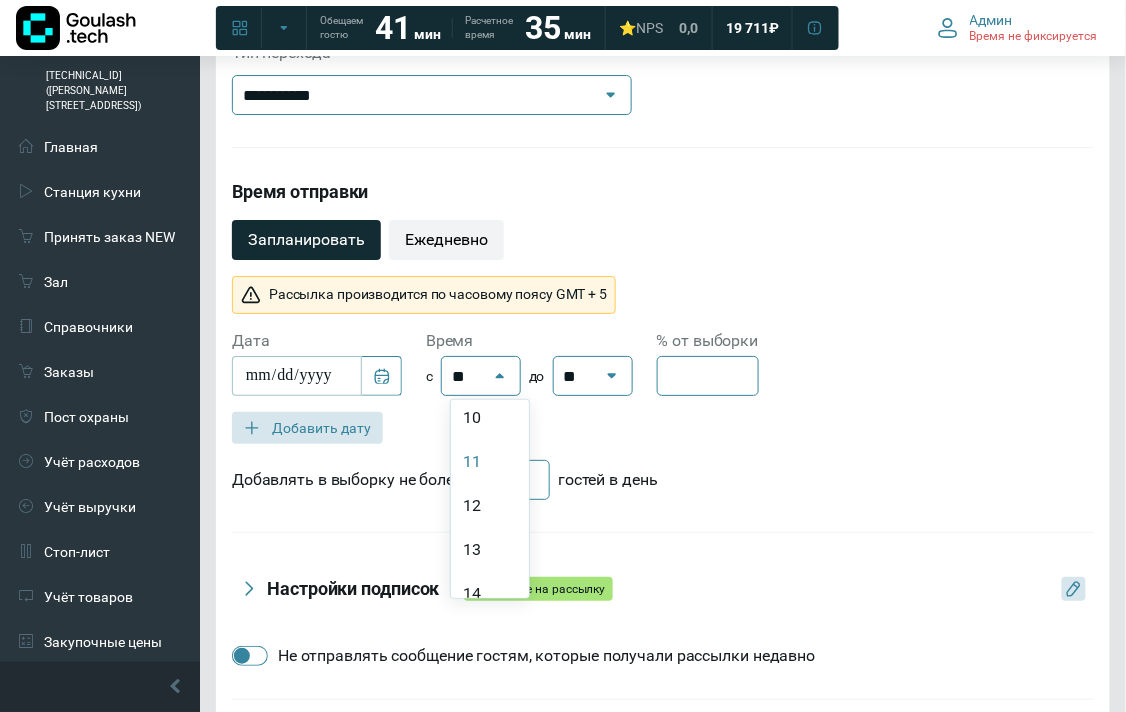 scroll, scrollTop: 666, scrollLeft: 0, axis: vertical 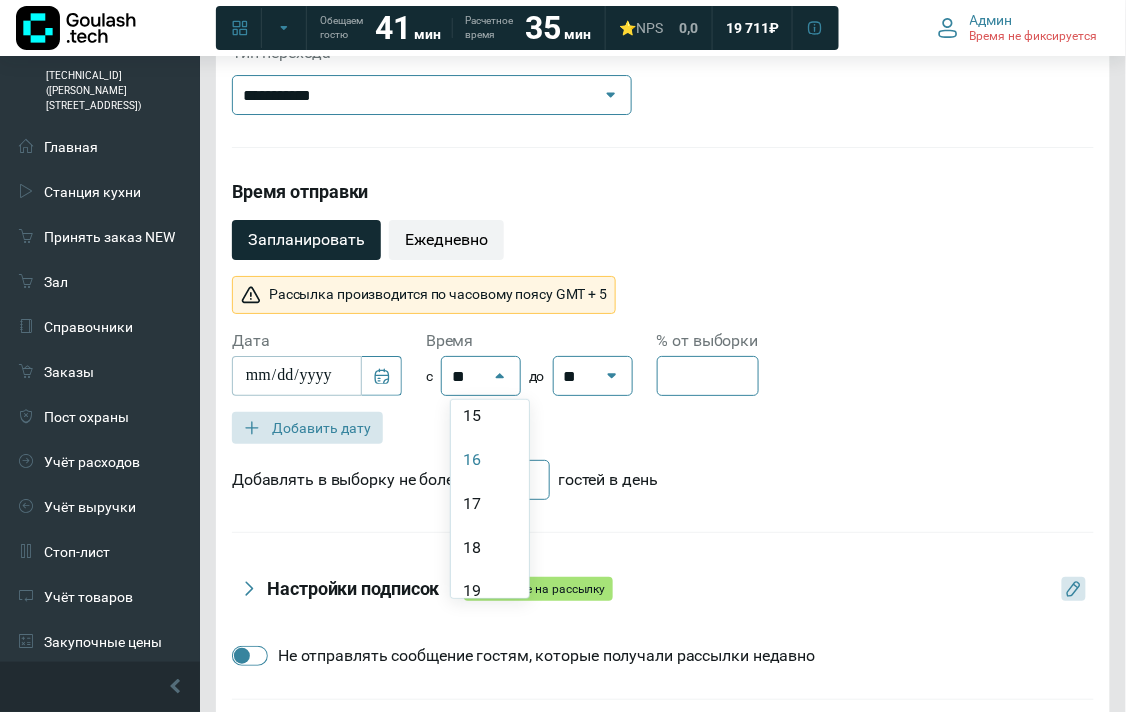click on "16" 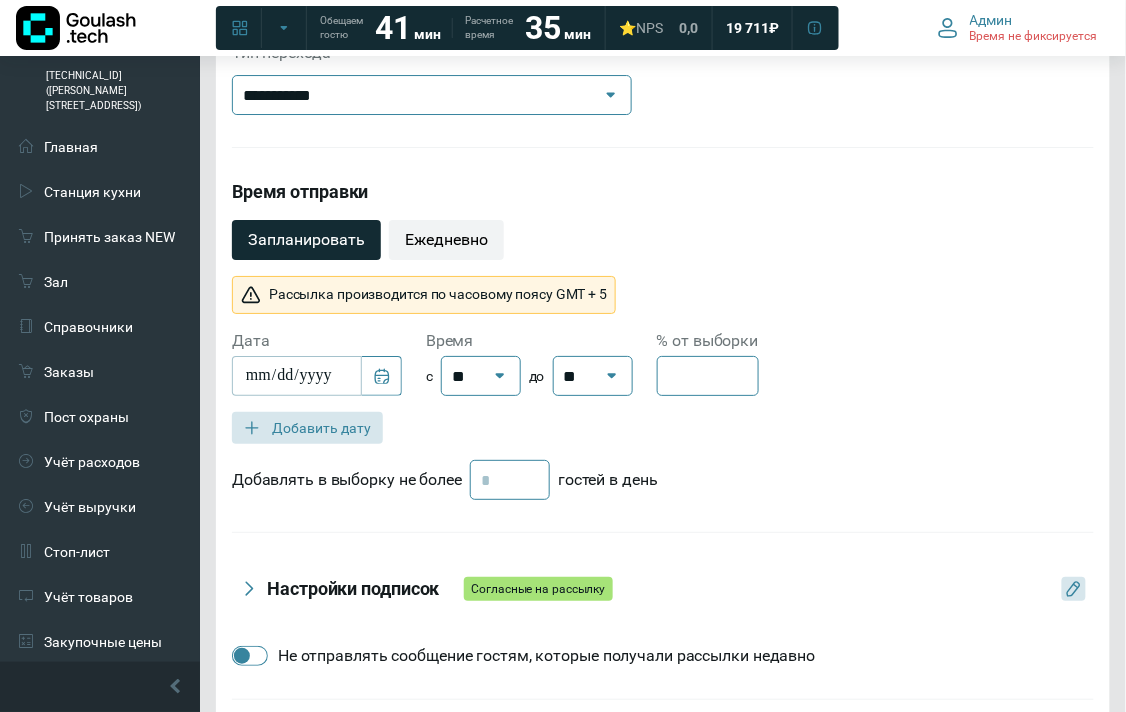 scroll, scrollTop: 1752, scrollLeft: 0, axis: vertical 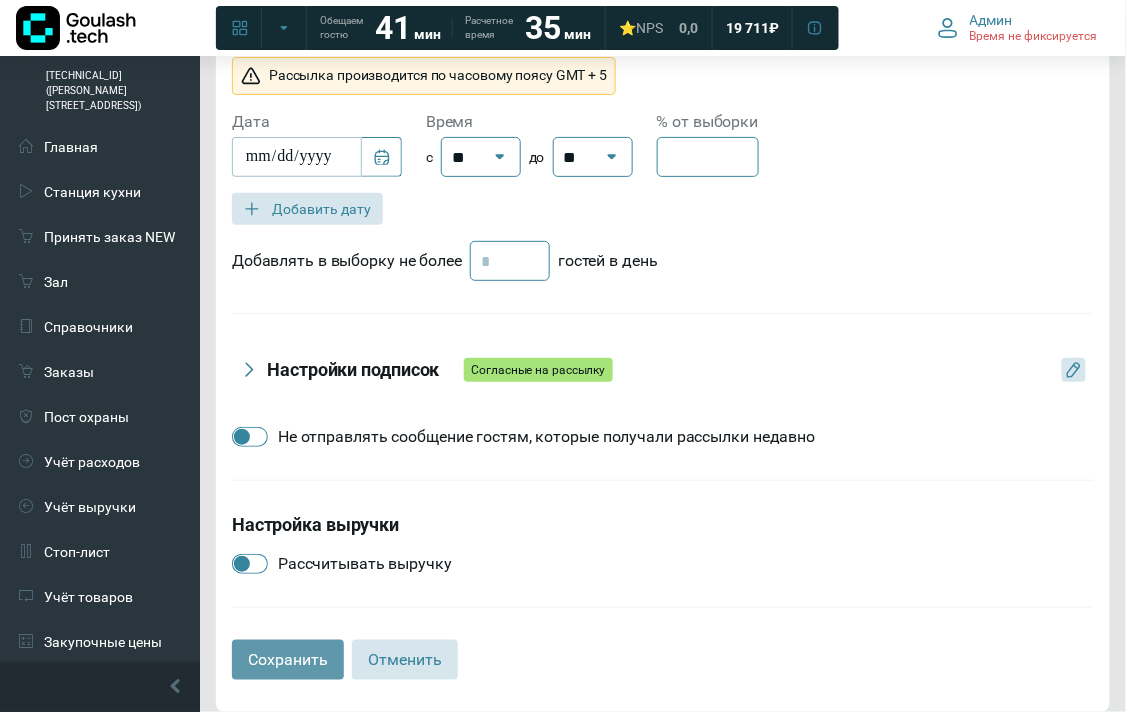 click on "Сохранить" at bounding box center (288, 660) 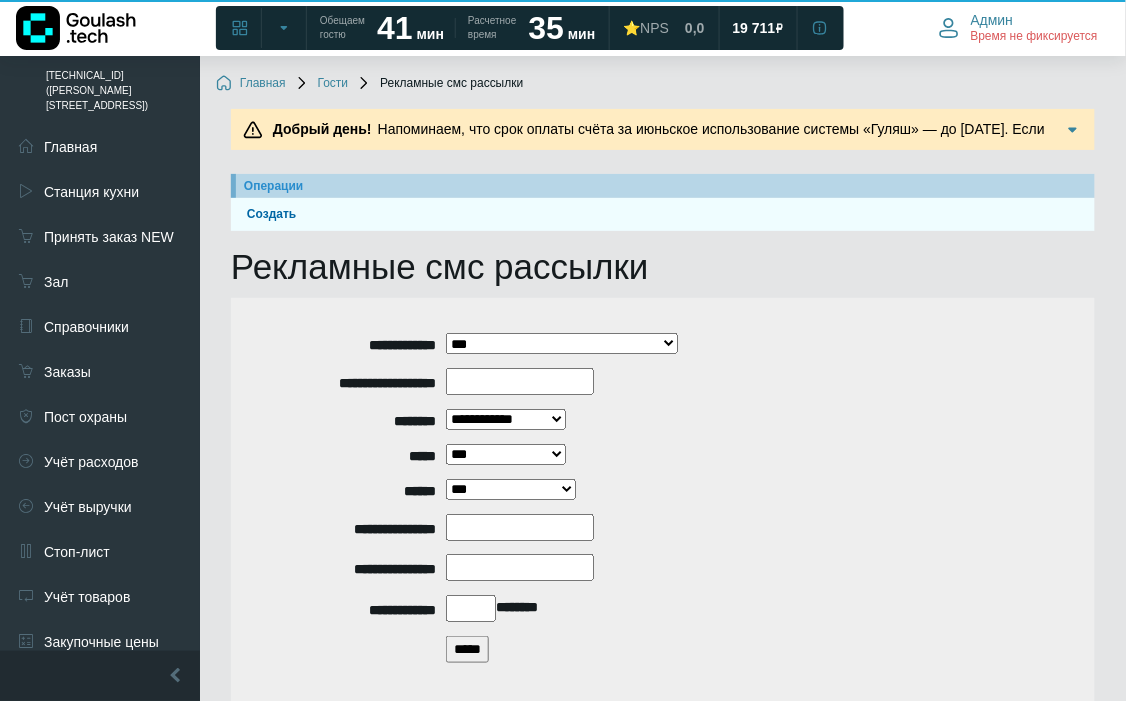 scroll, scrollTop: 328, scrollLeft: 0, axis: vertical 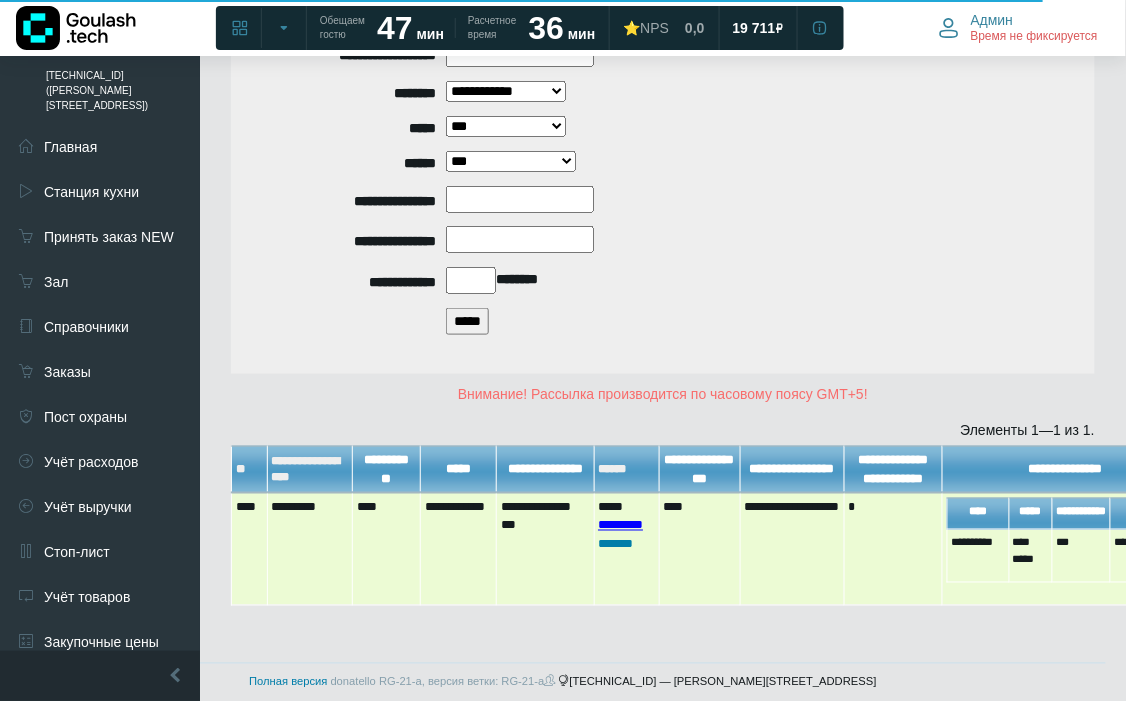 click on "*********" at bounding box center [620, 525] 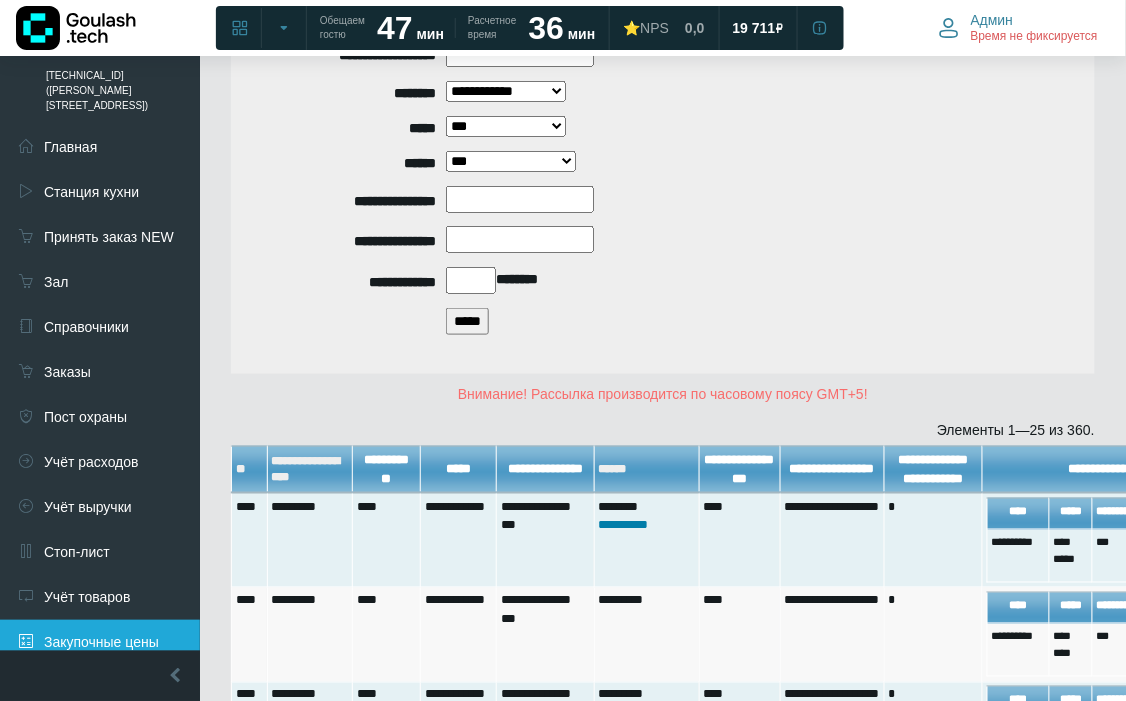 scroll, scrollTop: 222, scrollLeft: 0, axis: vertical 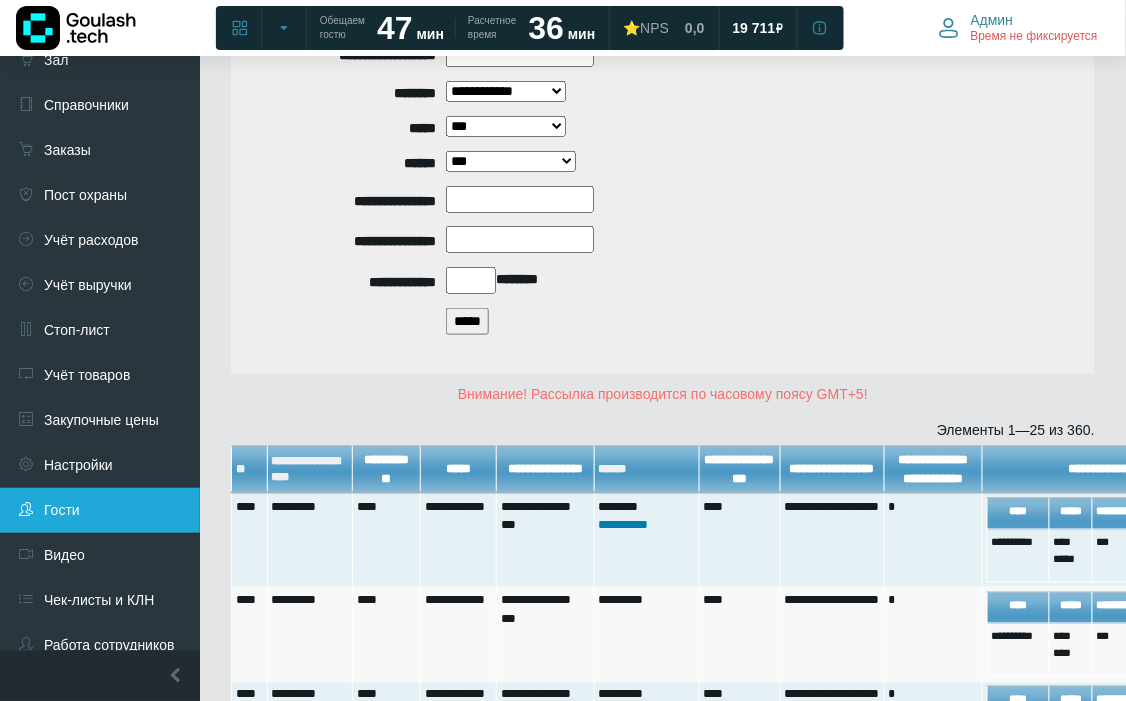click on "Гости" at bounding box center [100, 510] 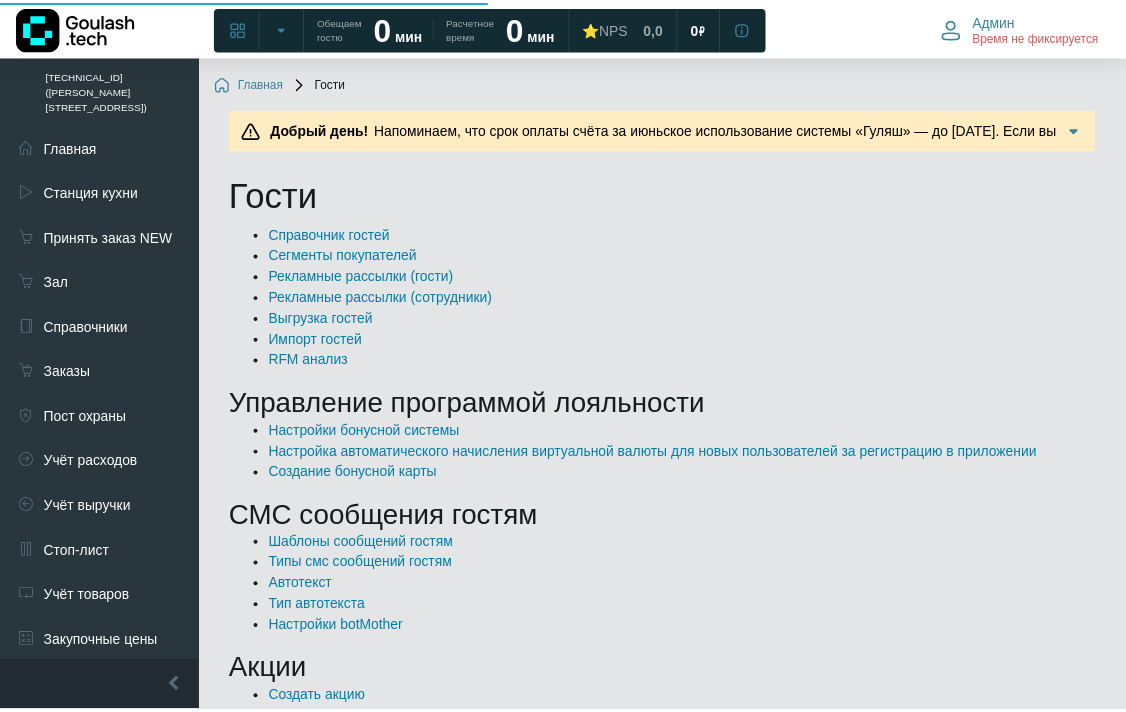 scroll, scrollTop: 0, scrollLeft: 0, axis: both 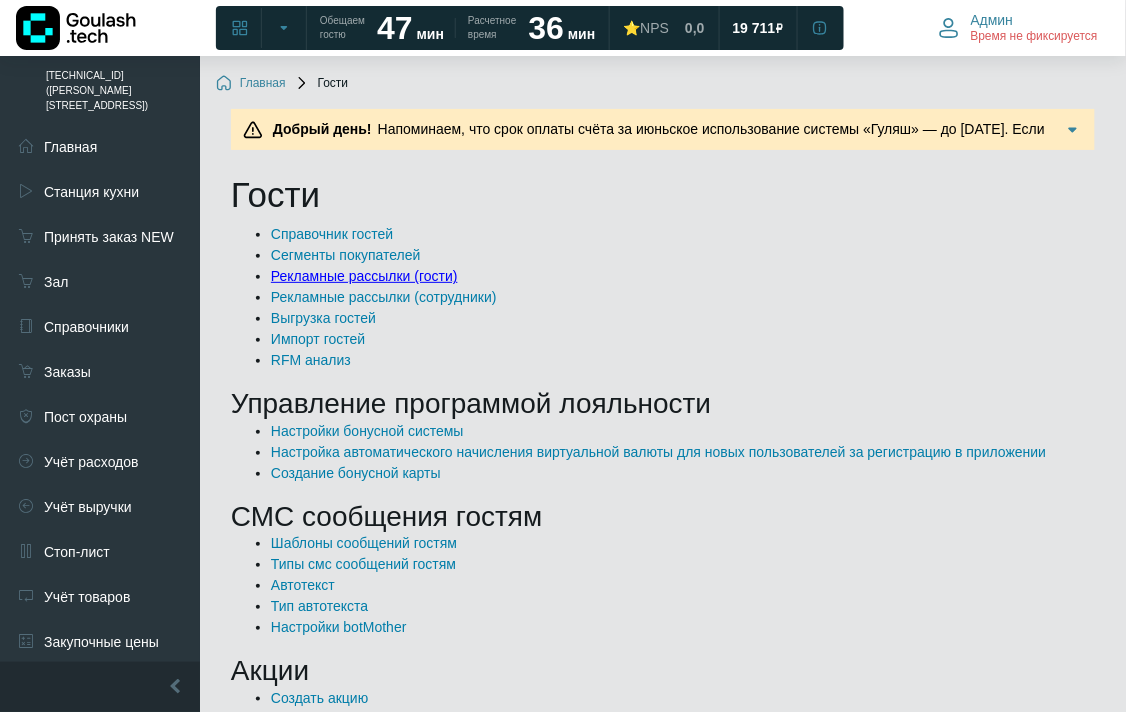 click on "Рекламные рассылки (гости)" at bounding box center [364, 276] 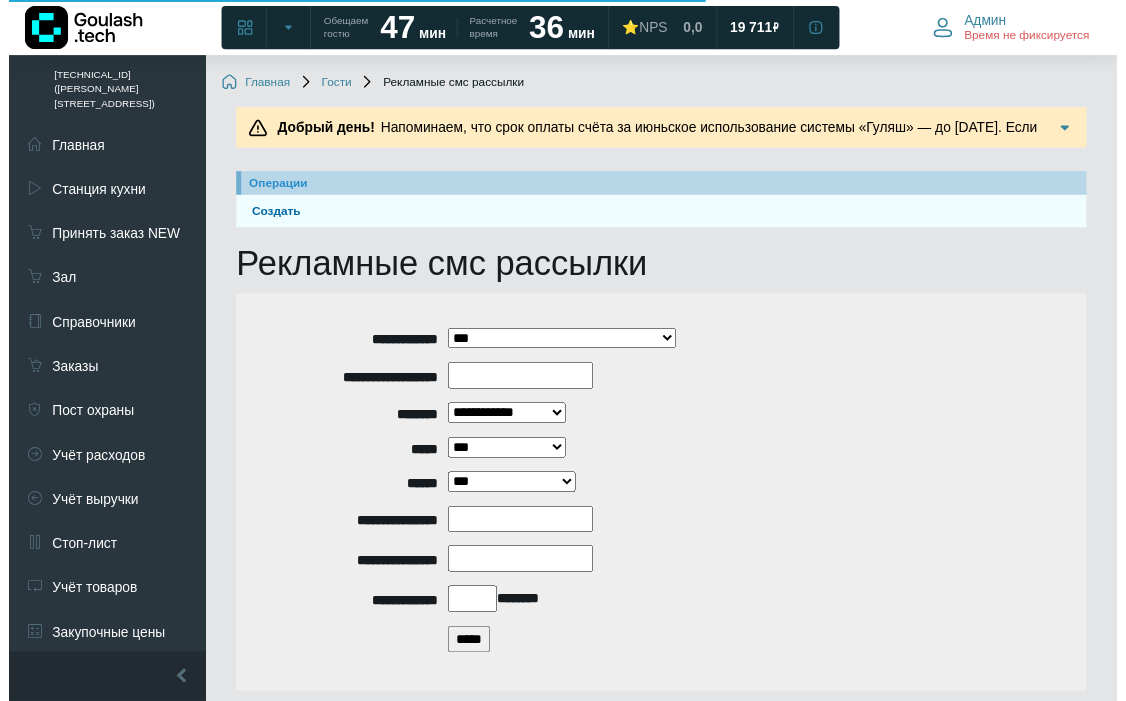 scroll, scrollTop: 225, scrollLeft: 0, axis: vertical 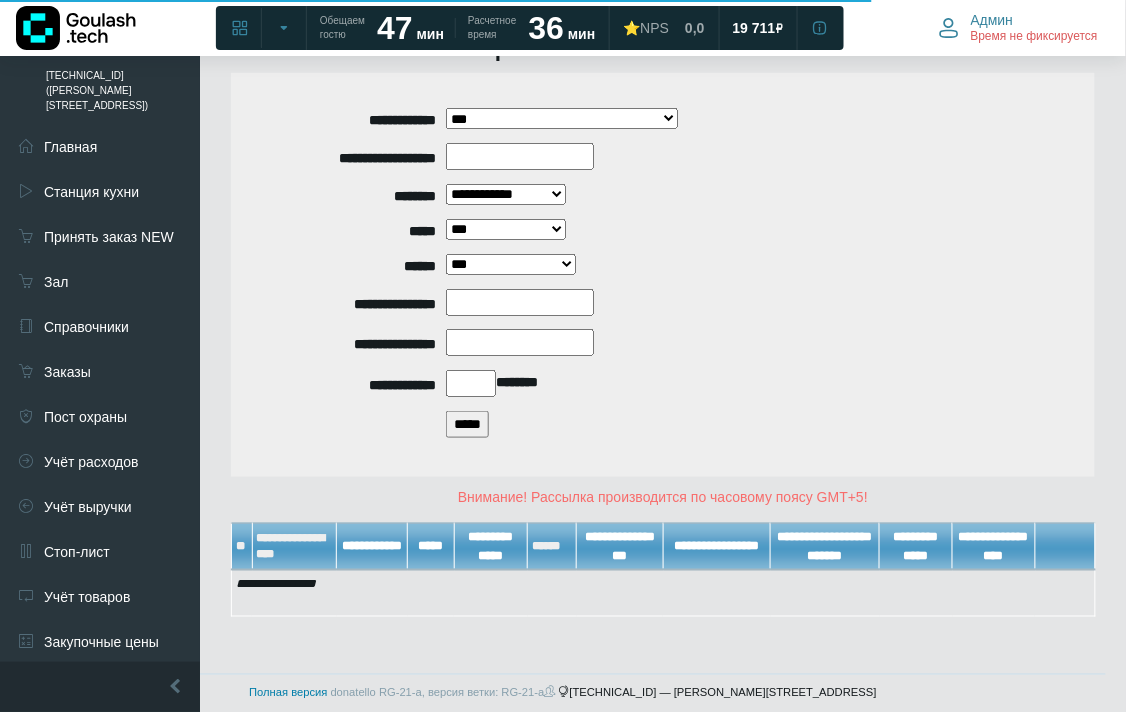 click on "*****" at bounding box center [467, 424] 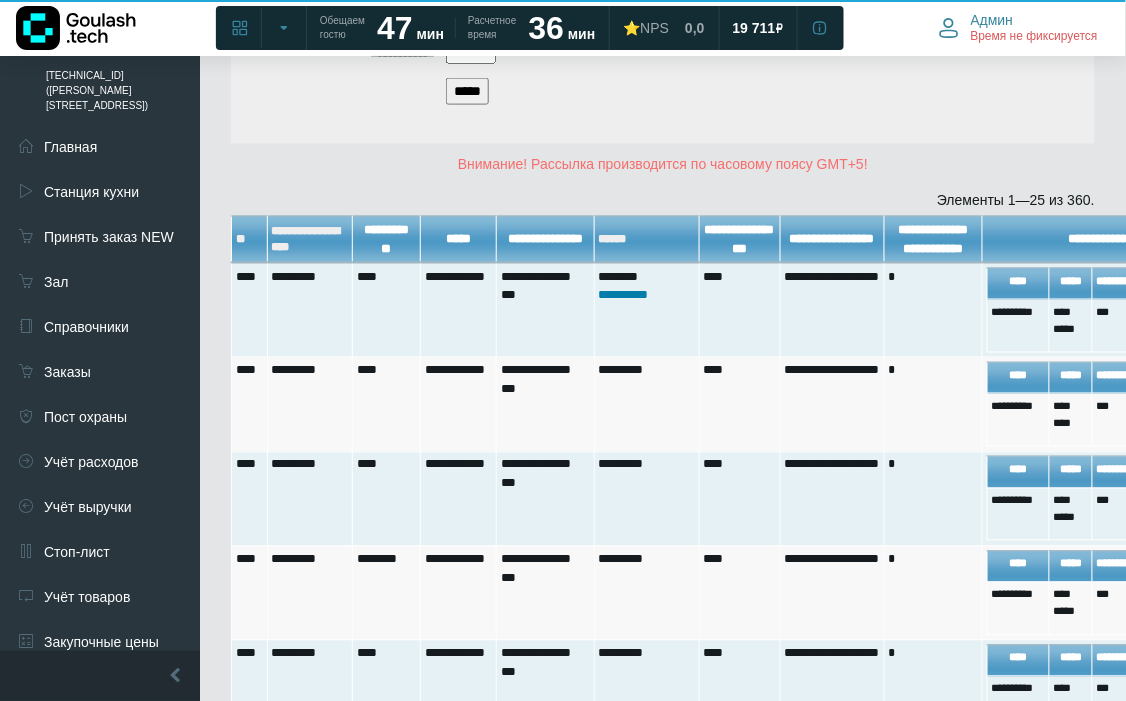 scroll, scrollTop: 670, scrollLeft: 0, axis: vertical 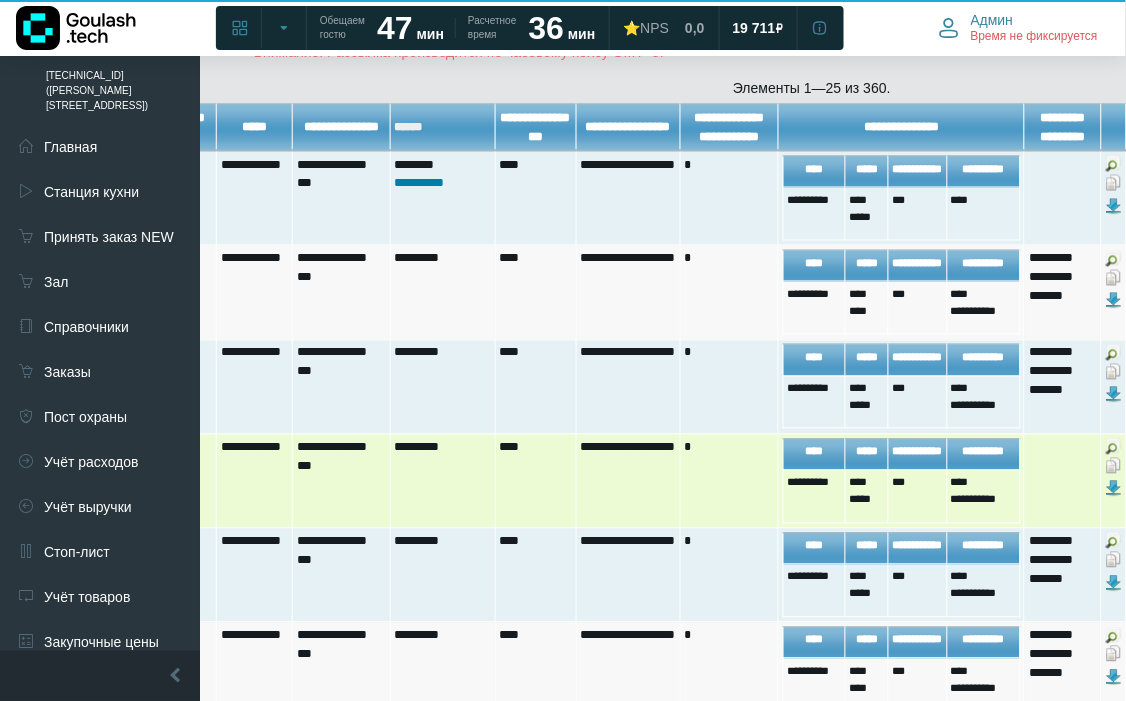 click at bounding box center [1114, 466] 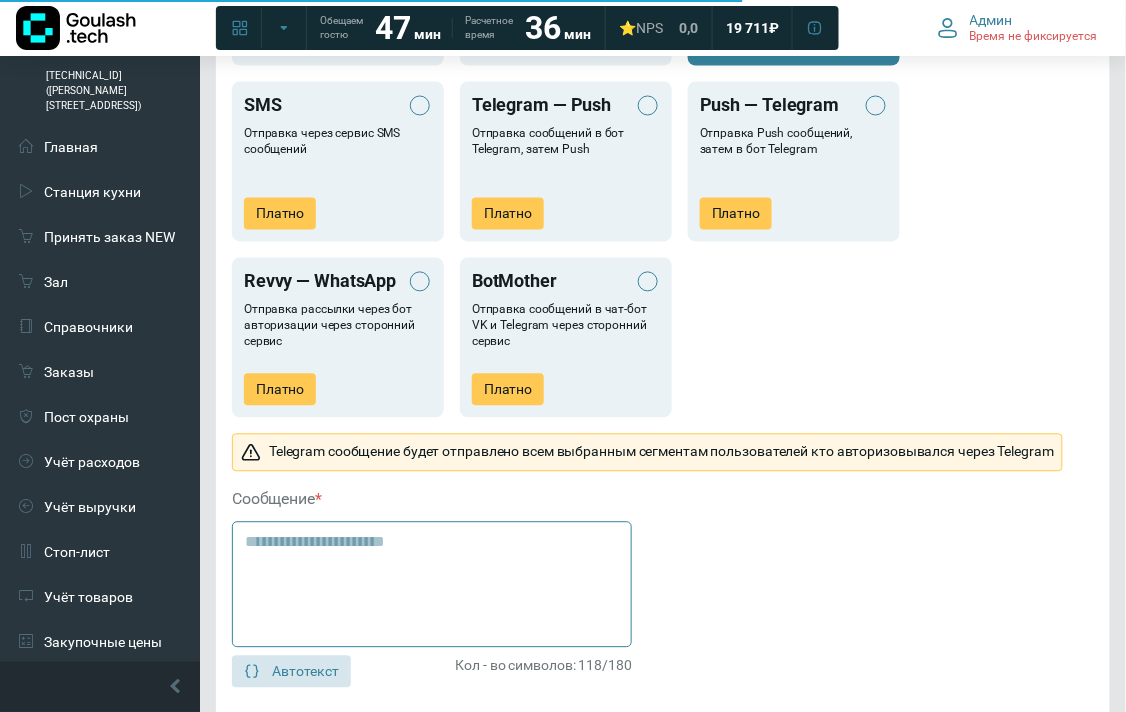 scroll, scrollTop: 1111, scrollLeft: 0, axis: vertical 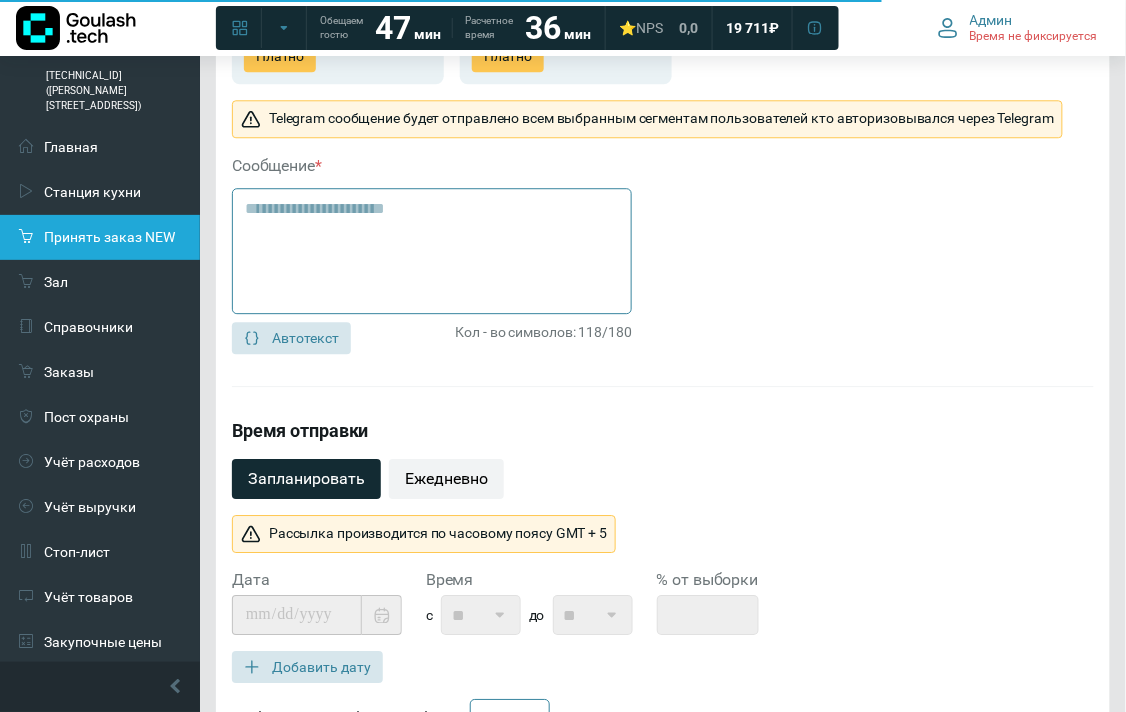 drag, startPoint x: 388, startPoint y: 208, endPoint x: 183, endPoint y: 202, distance: 205.08778 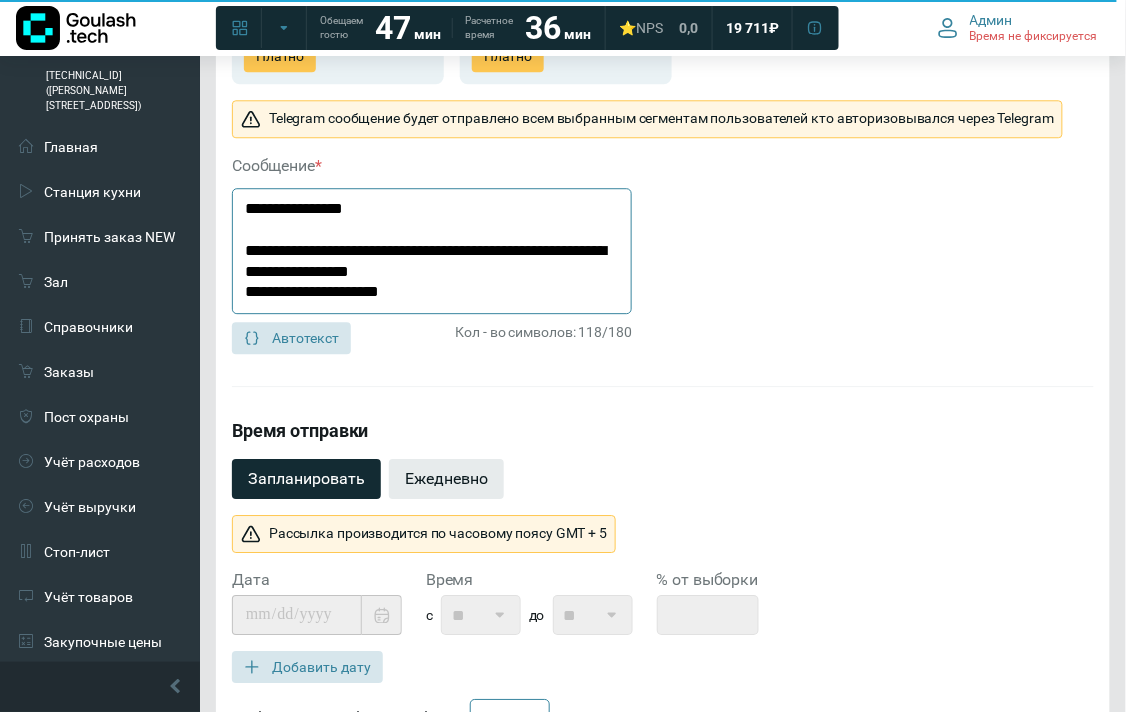 type on "**********" 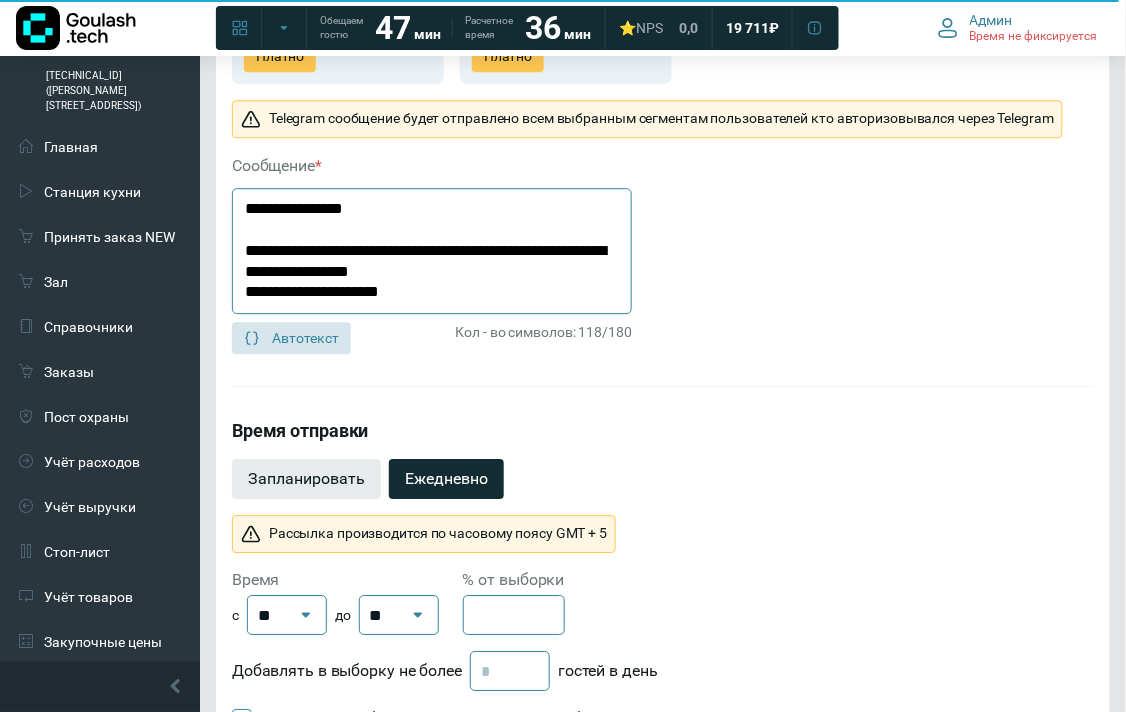 click on "Запланировать" at bounding box center [306, 479] 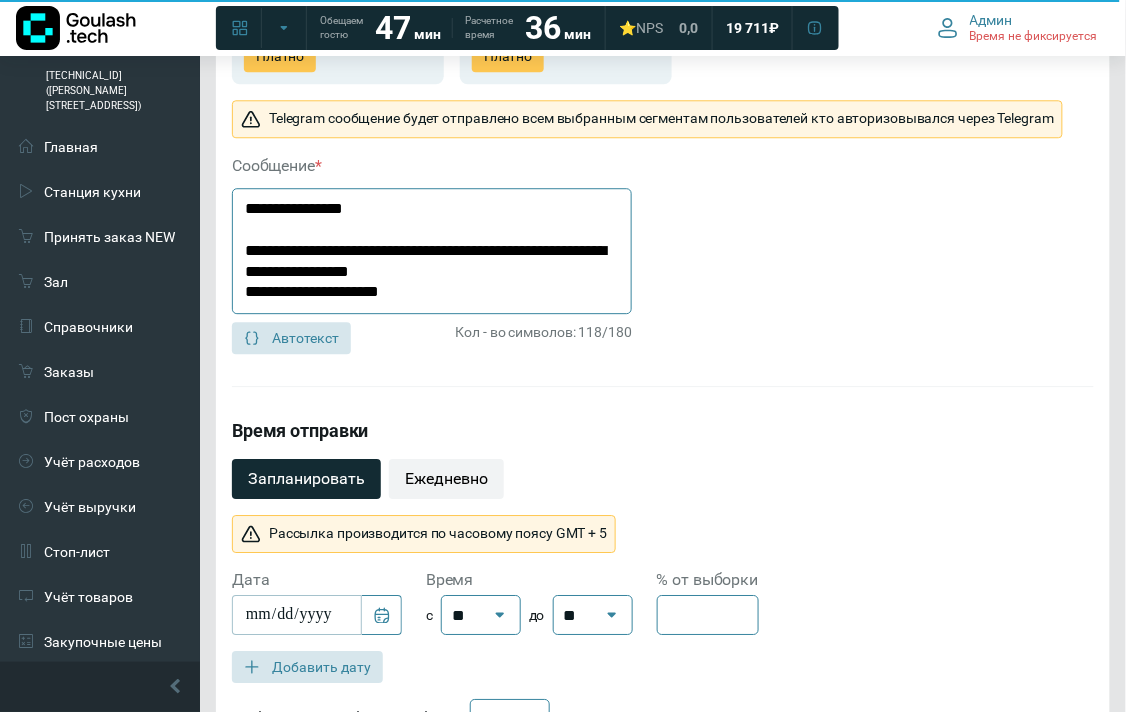 scroll, scrollTop: 1222, scrollLeft: 0, axis: vertical 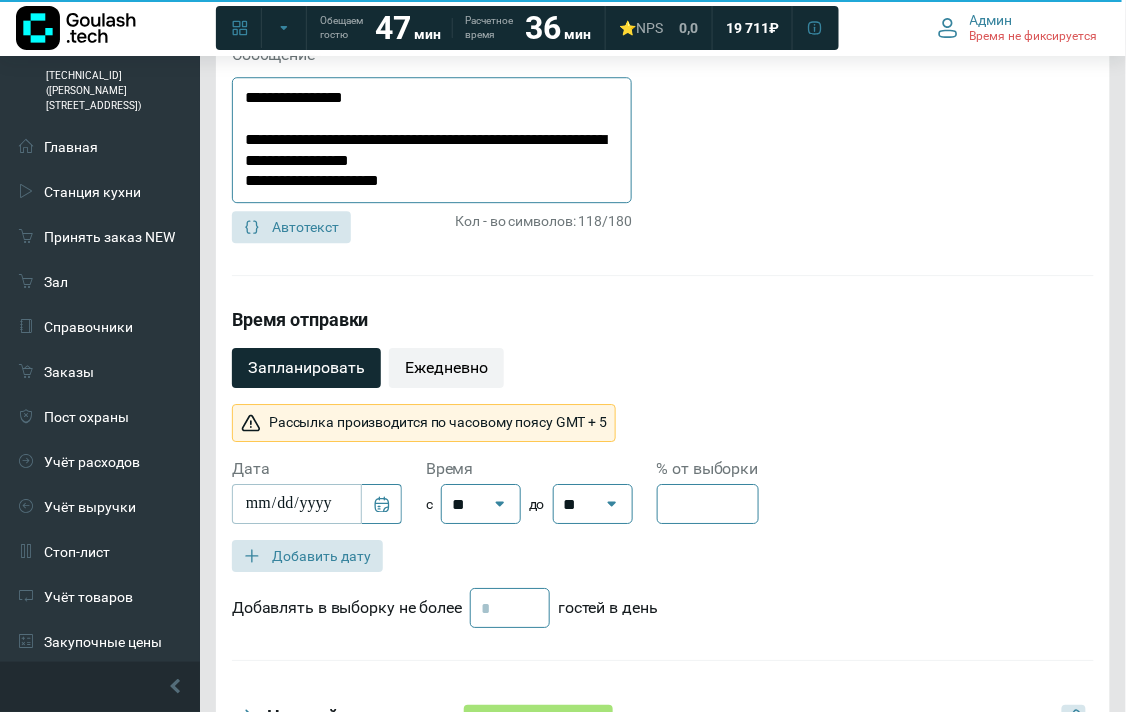 click on "**" at bounding box center (471, 504) 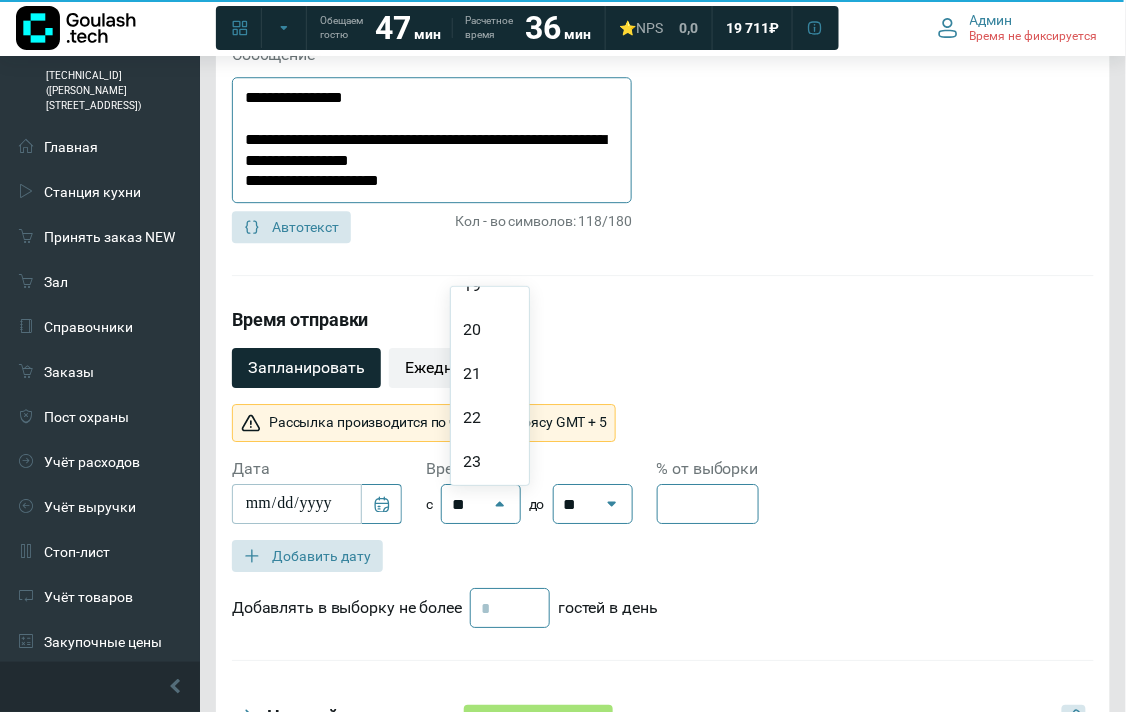 scroll, scrollTop: 747, scrollLeft: 0, axis: vertical 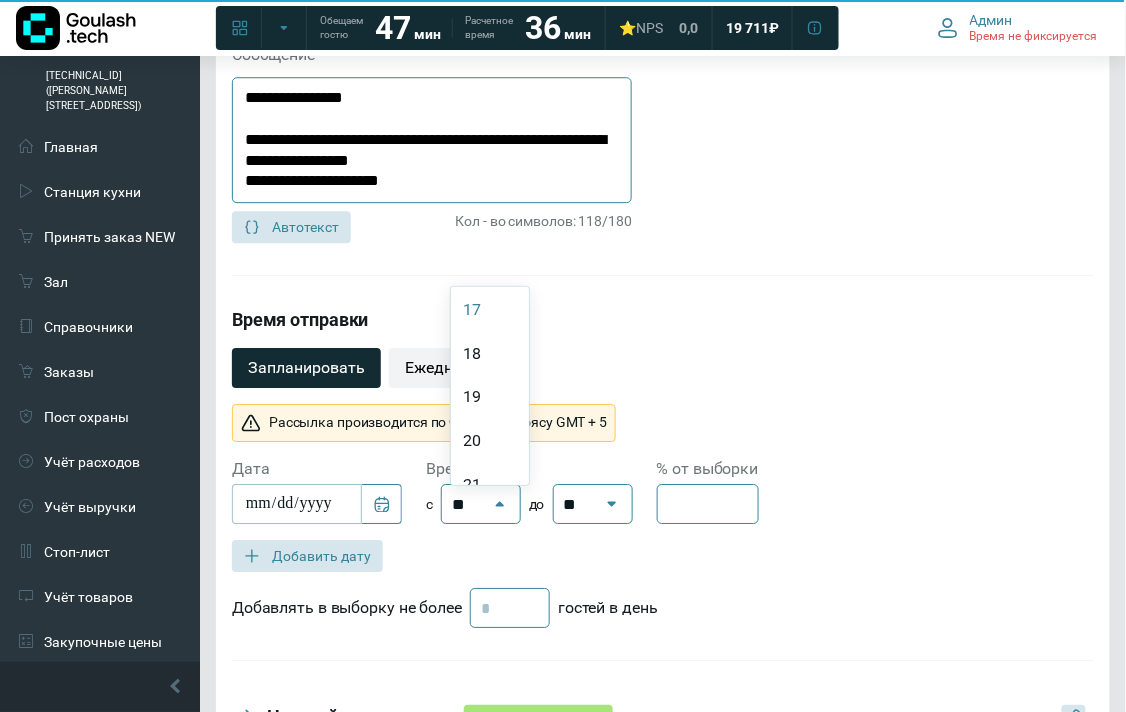 click on "17" 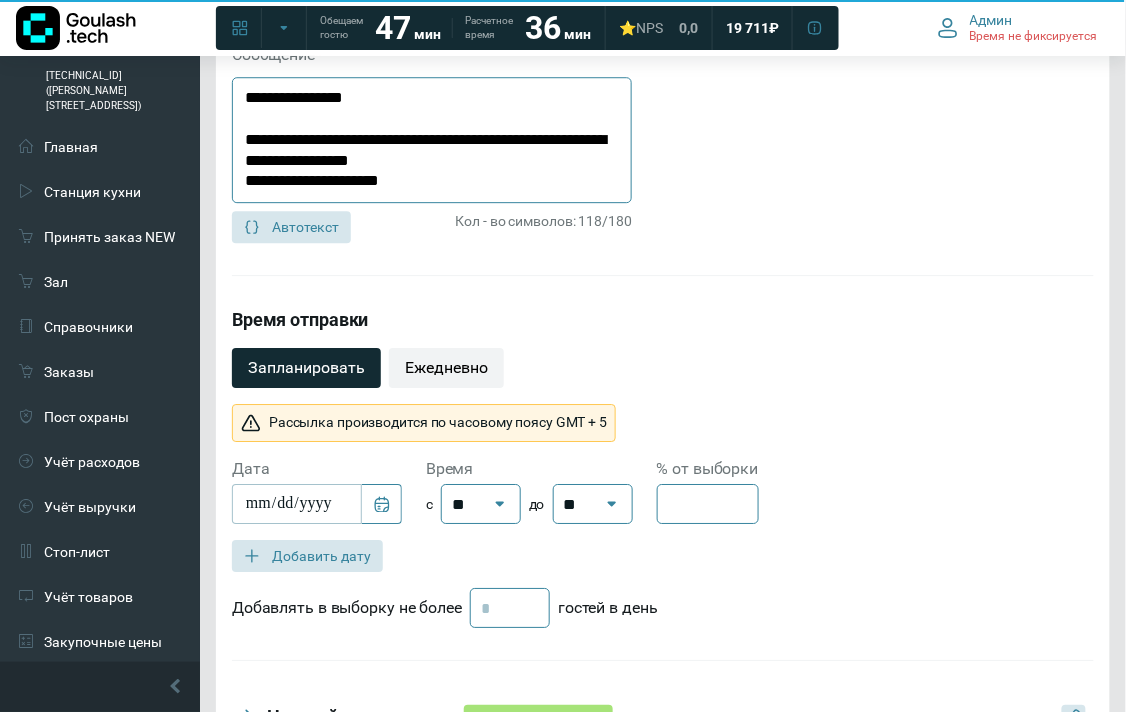 scroll, scrollTop: 1555, scrollLeft: 0, axis: vertical 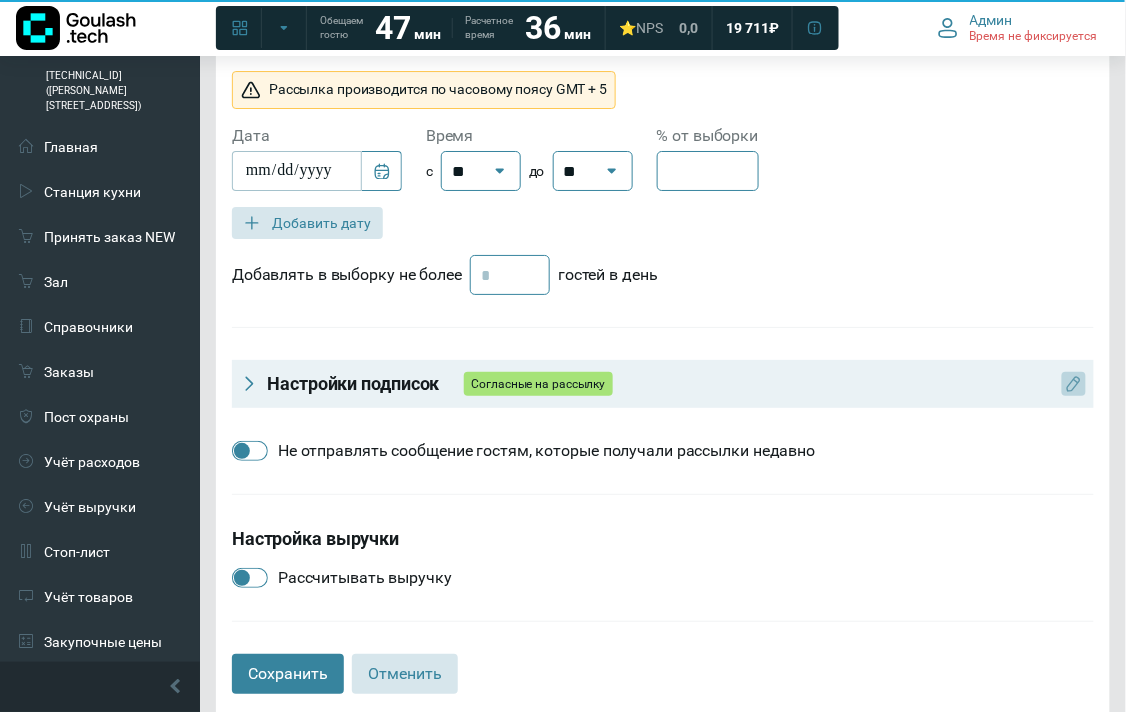 click at bounding box center (1074, 384) 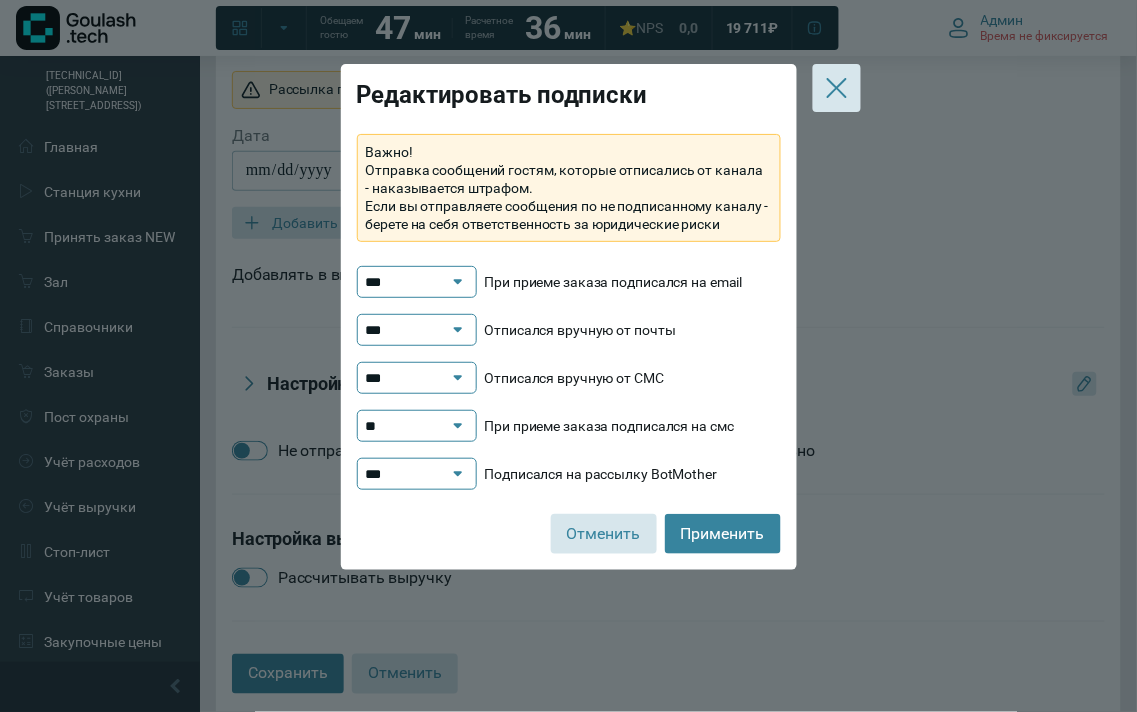 click on "***" at bounding box center (407, 378) 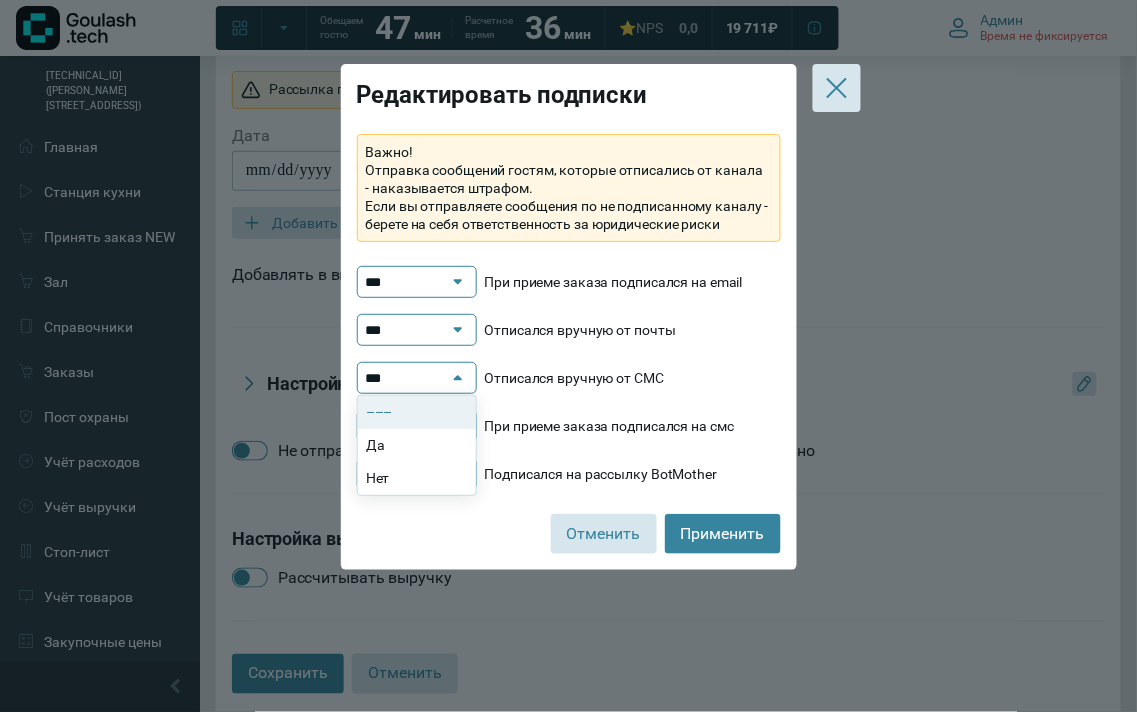 click on "–––" 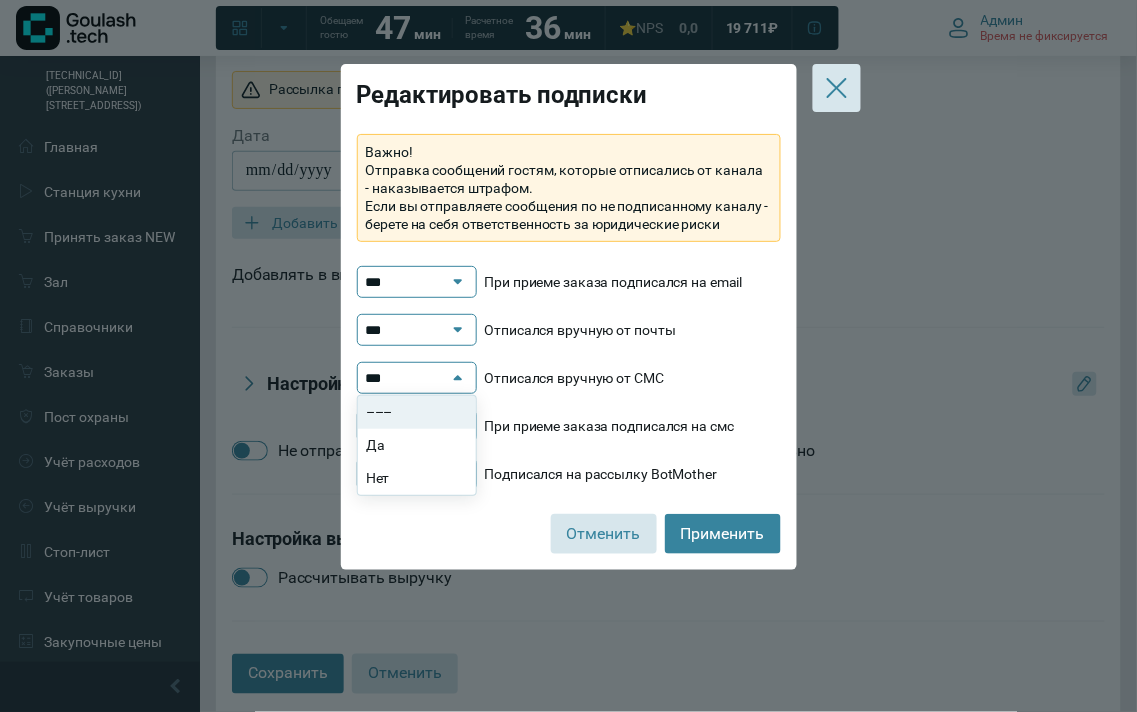 type on "***" 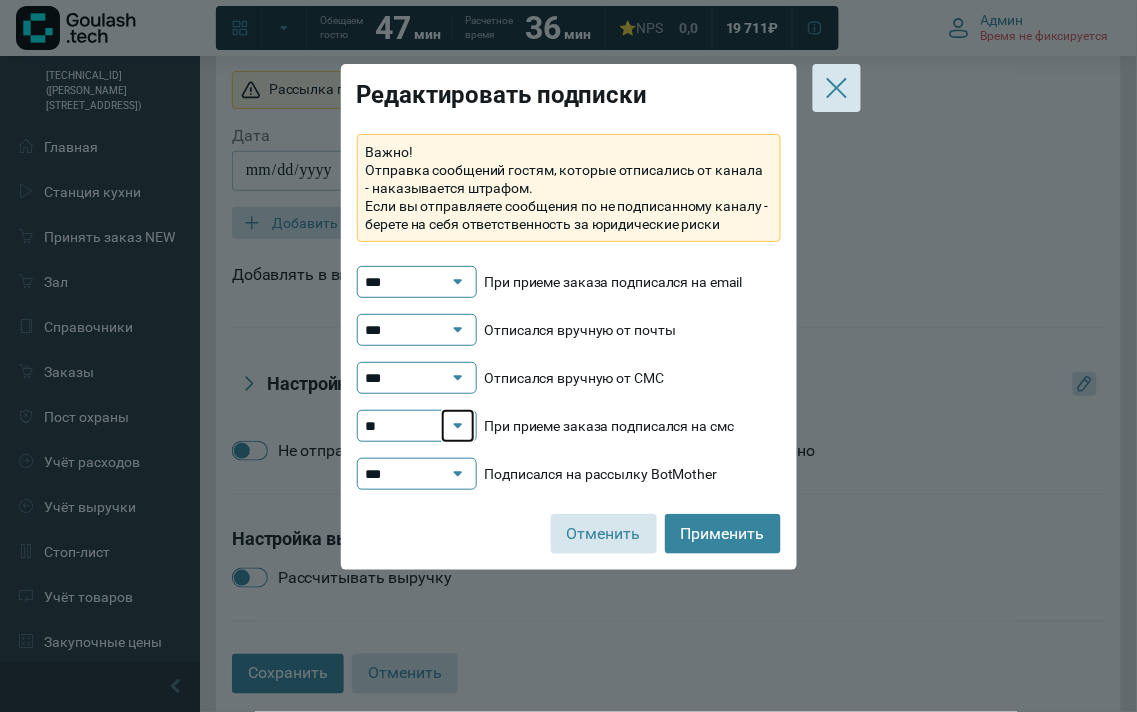 click 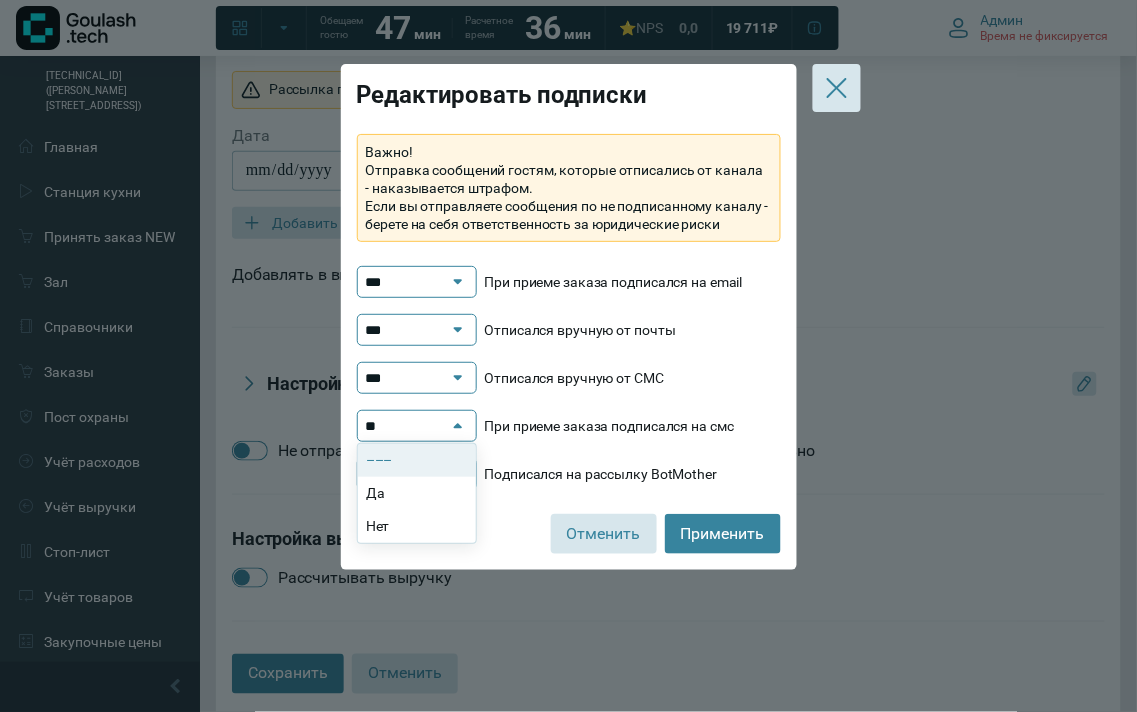click on "––– Да Нет" 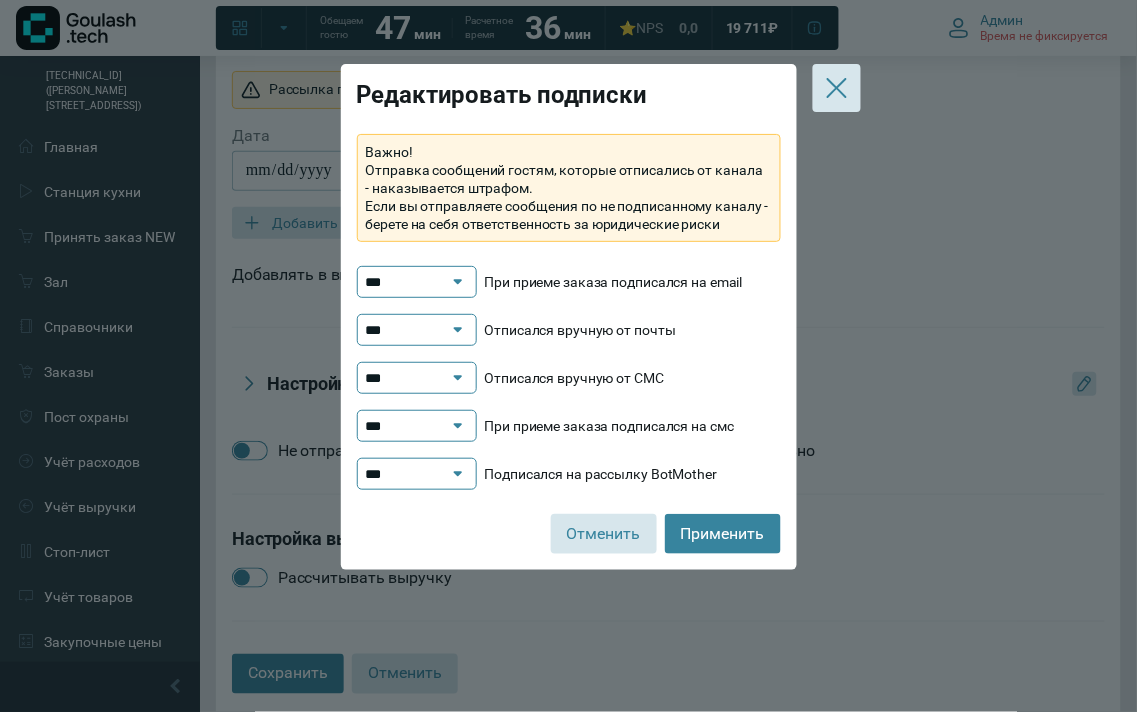 click on "Применить" at bounding box center [723, 534] 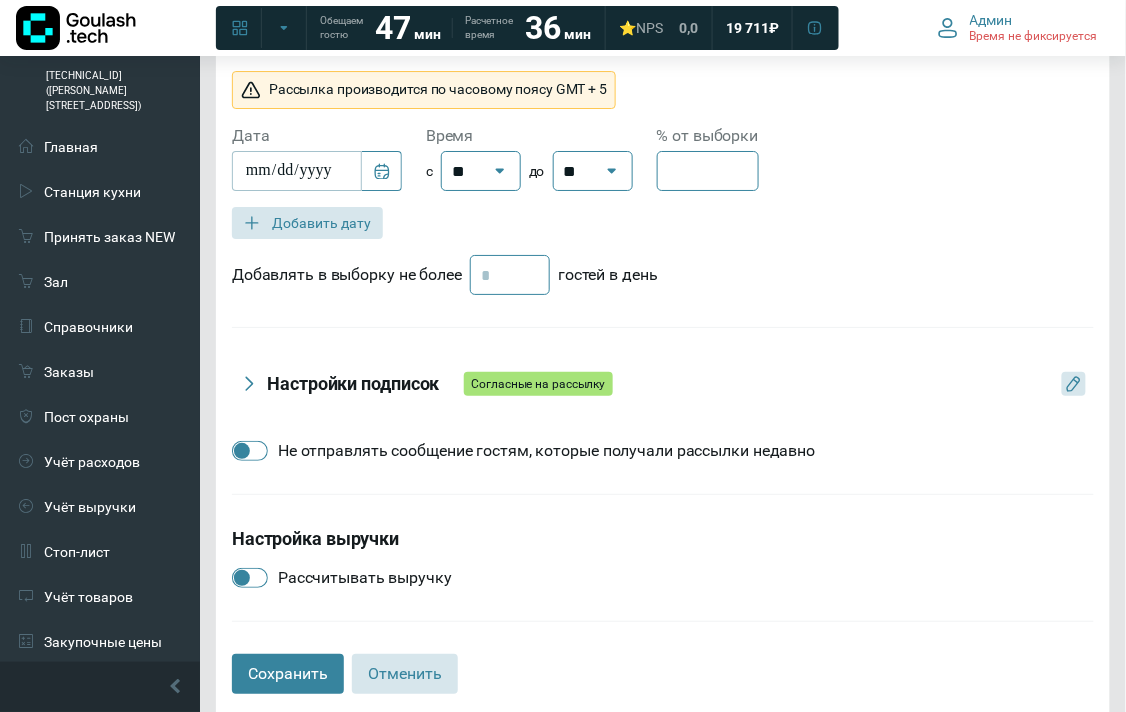 scroll, scrollTop: 1571, scrollLeft: 0, axis: vertical 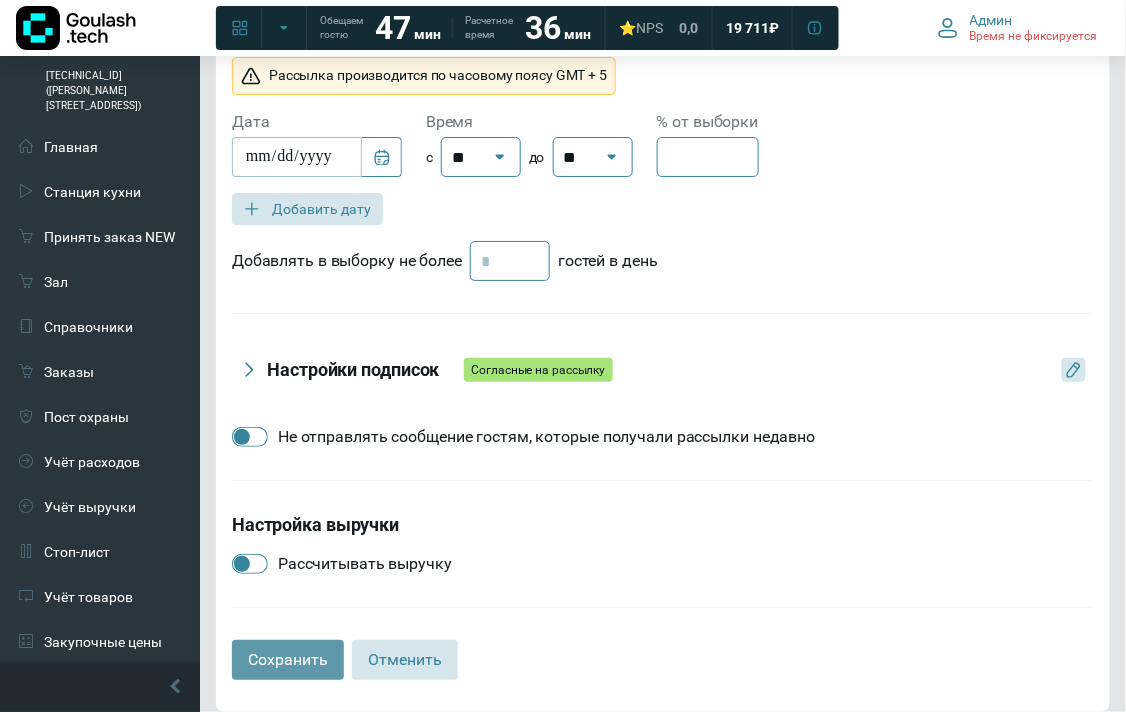 click on "Сохранить" at bounding box center [288, 660] 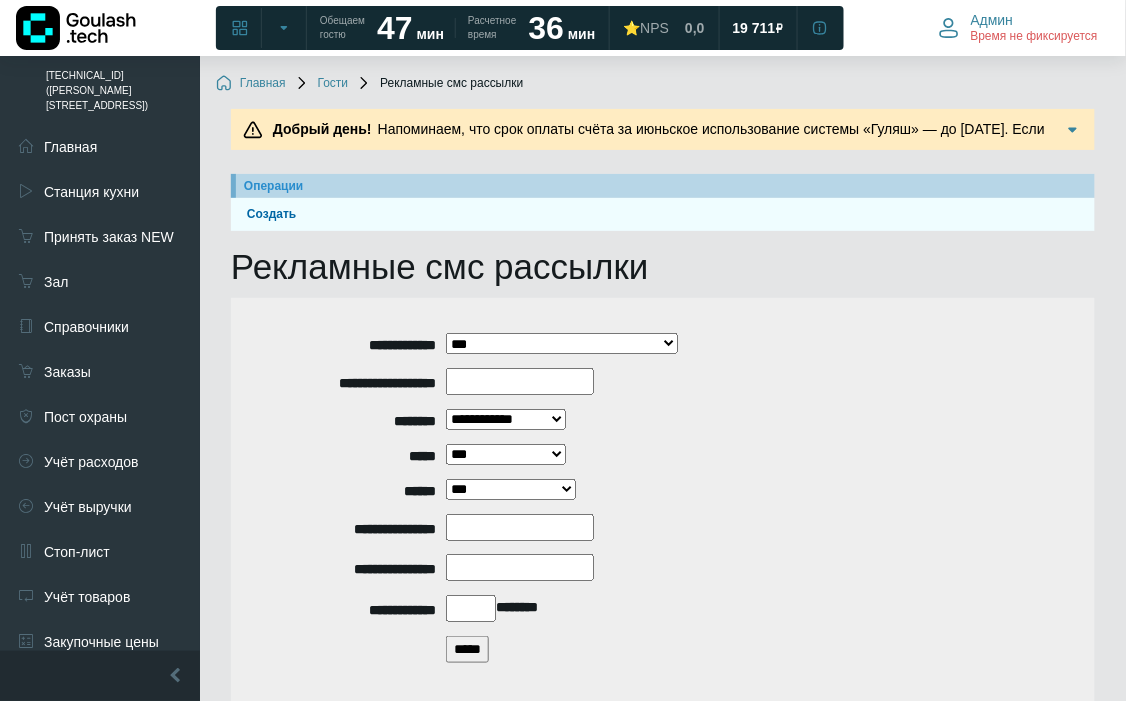 scroll, scrollTop: 328, scrollLeft: 0, axis: vertical 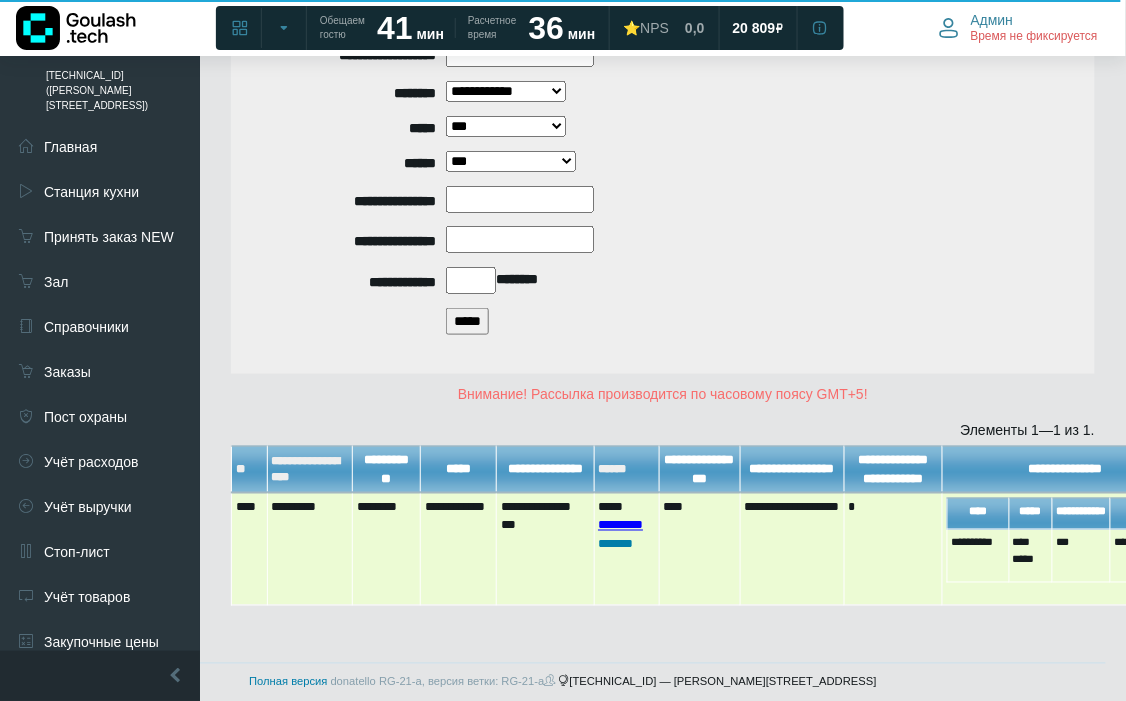 click on "*********" at bounding box center [620, 525] 